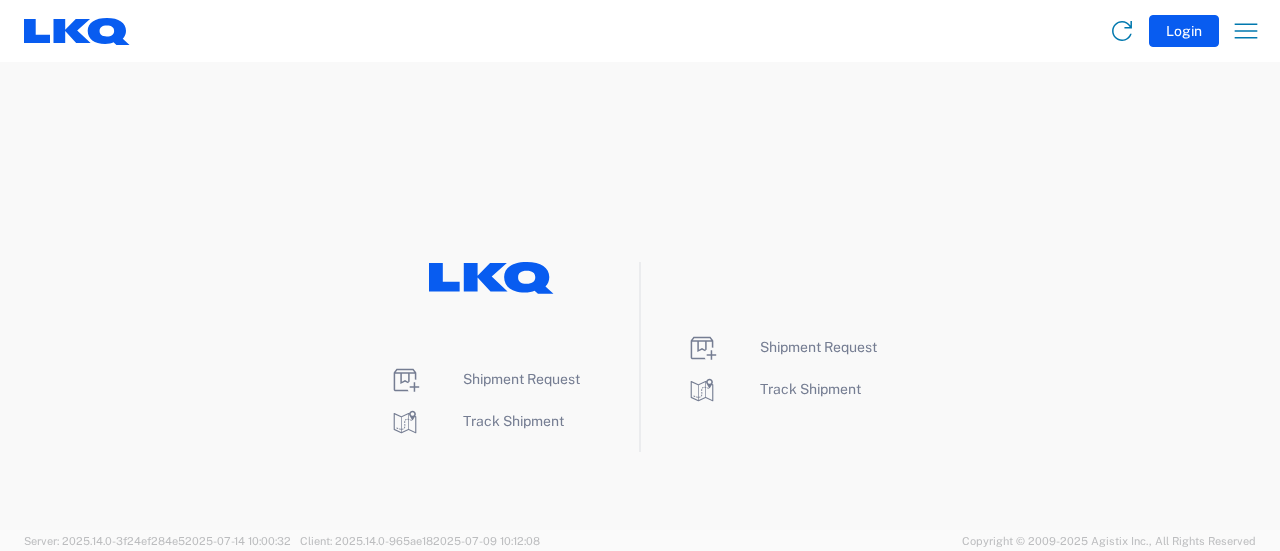 scroll, scrollTop: 0, scrollLeft: 0, axis: both 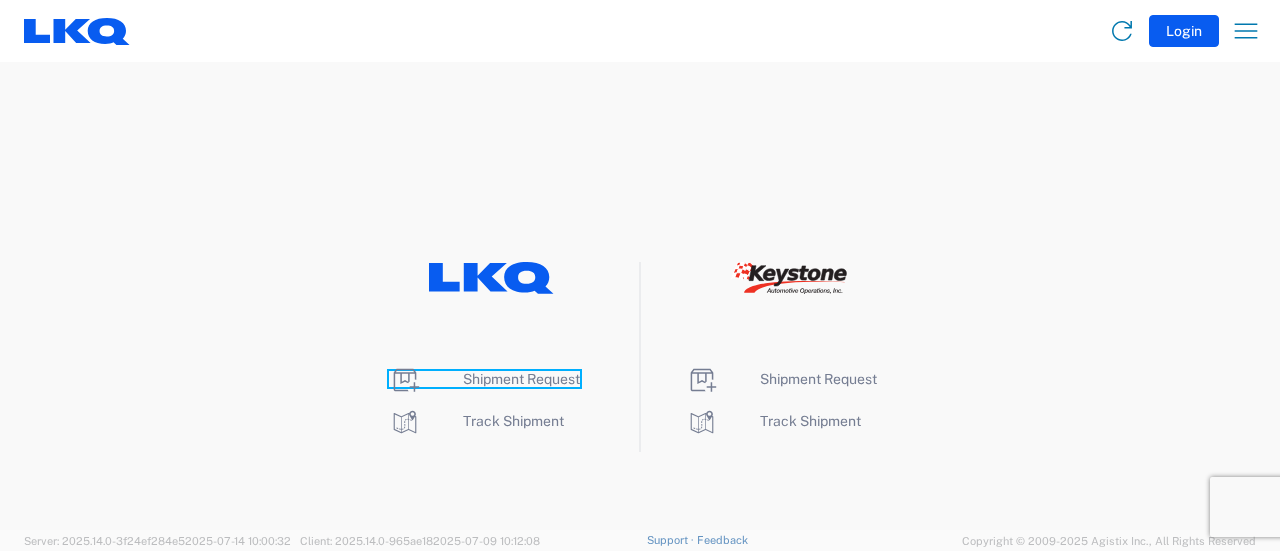 click on "Shipment Request" 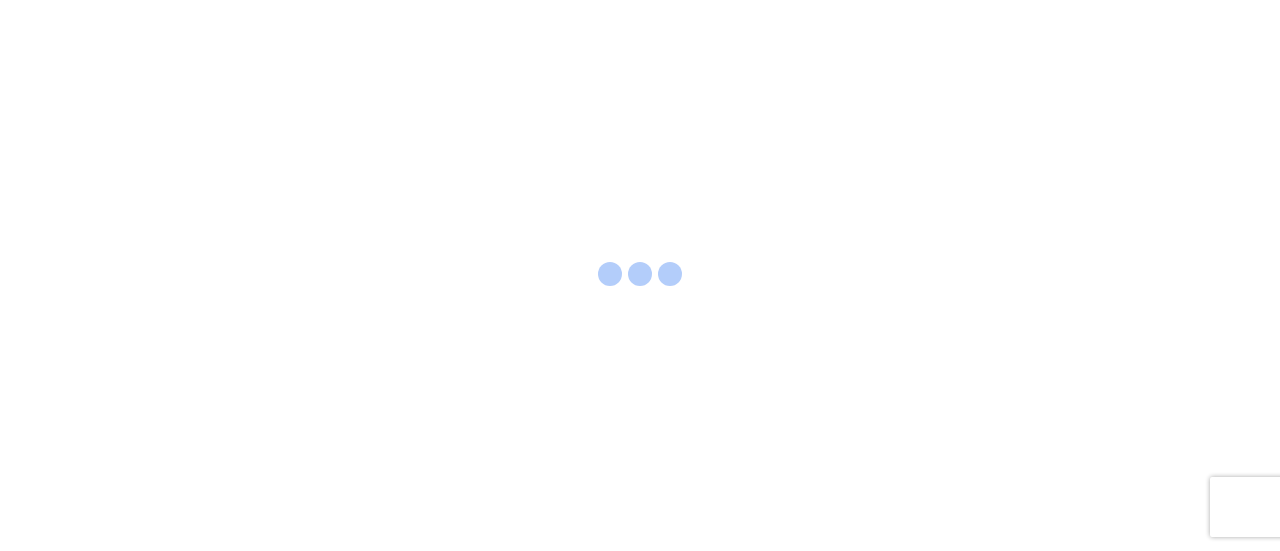 scroll, scrollTop: 0, scrollLeft: 0, axis: both 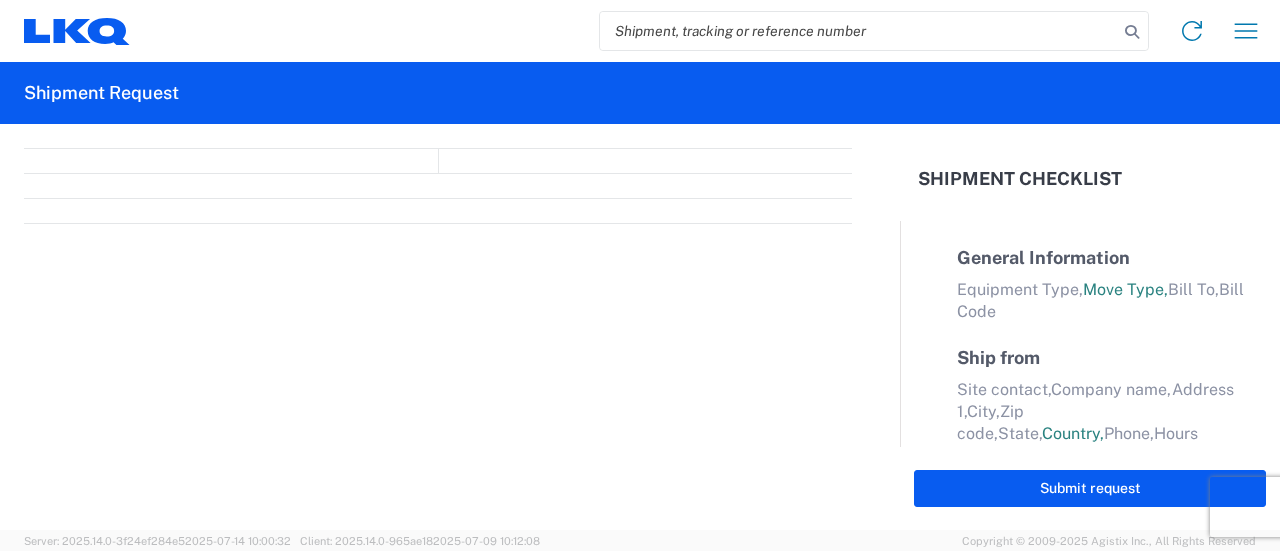 select on "FULL" 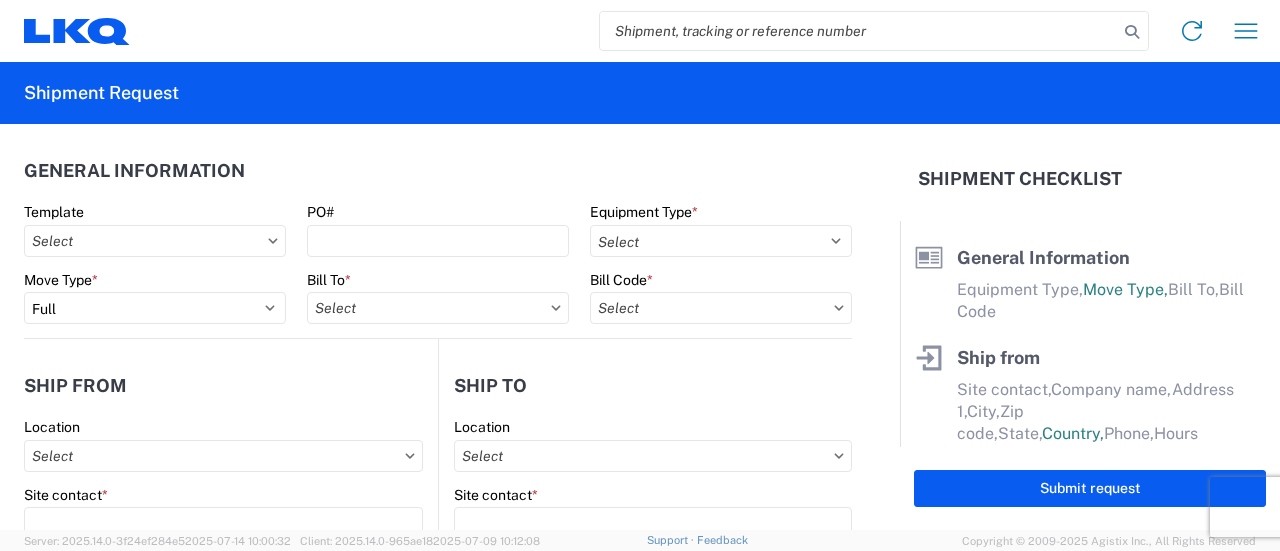 click 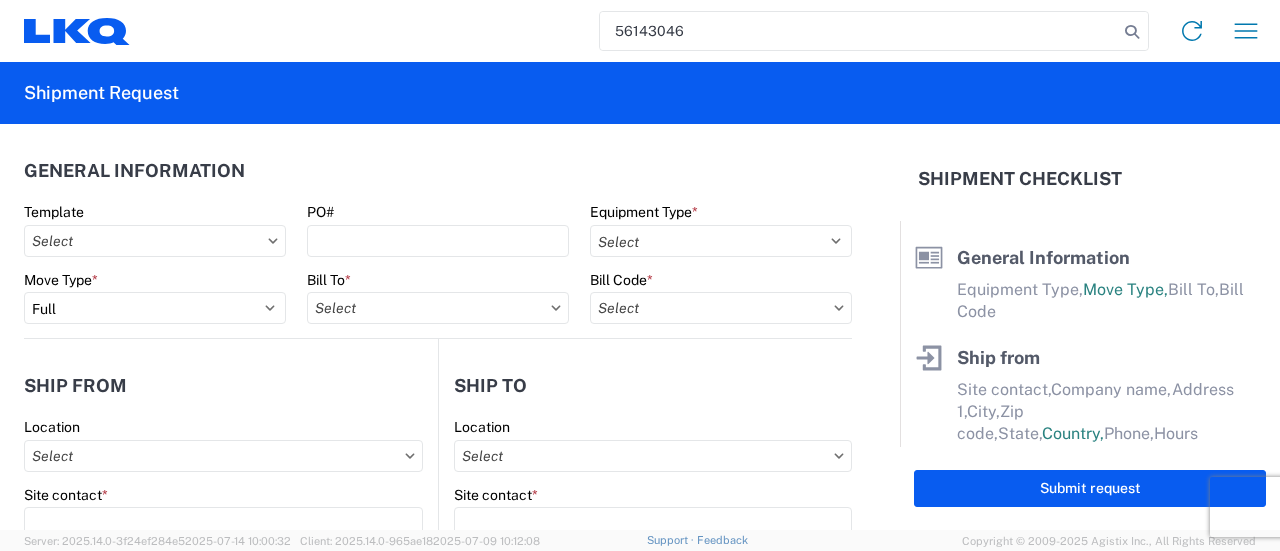 type on "56143046" 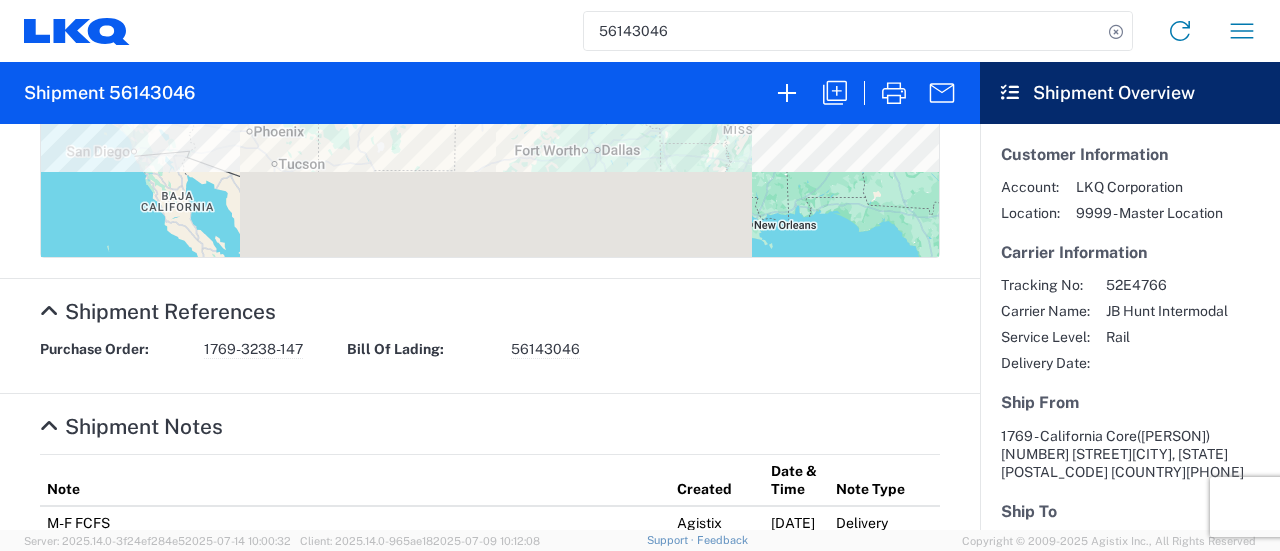 scroll, scrollTop: 1100, scrollLeft: 0, axis: vertical 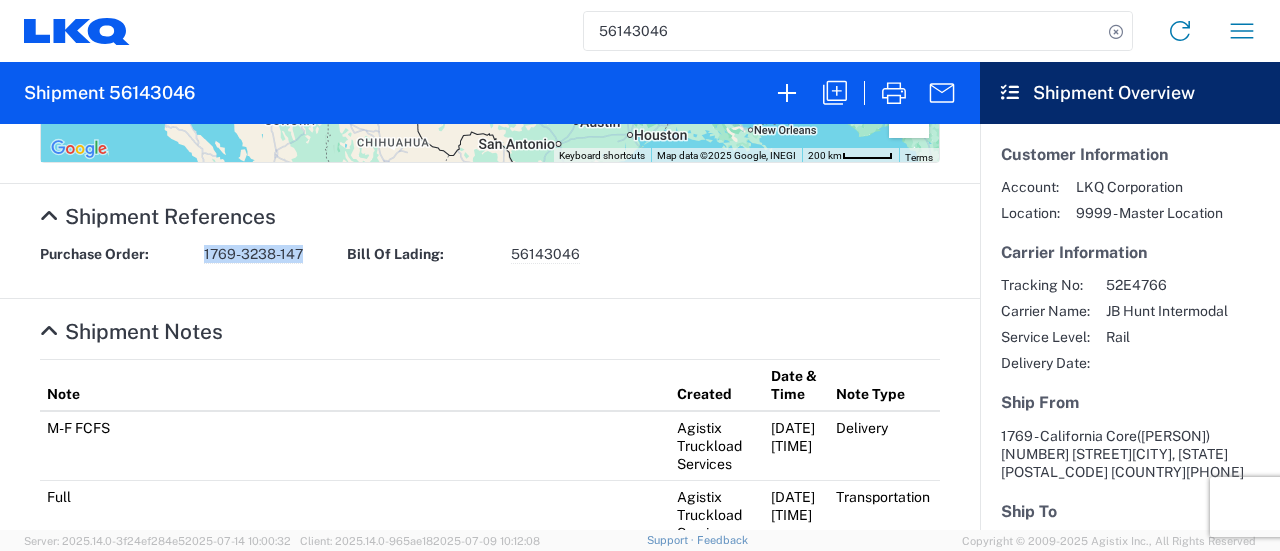 drag, startPoint x: 296, startPoint y: 255, endPoint x: 202, endPoint y: 261, distance: 94.19129 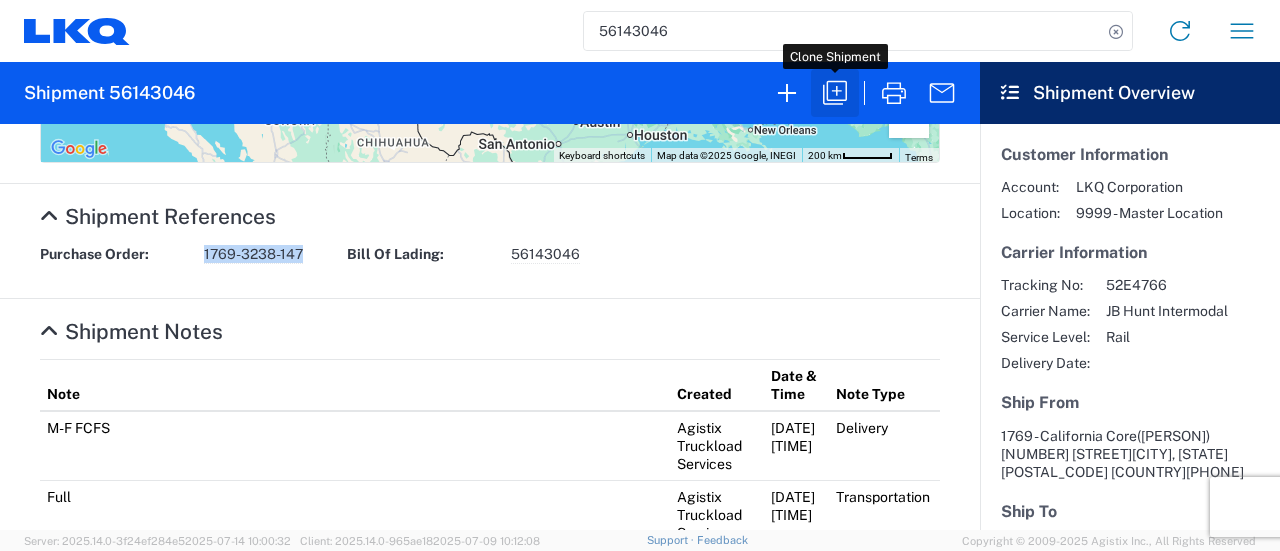 click 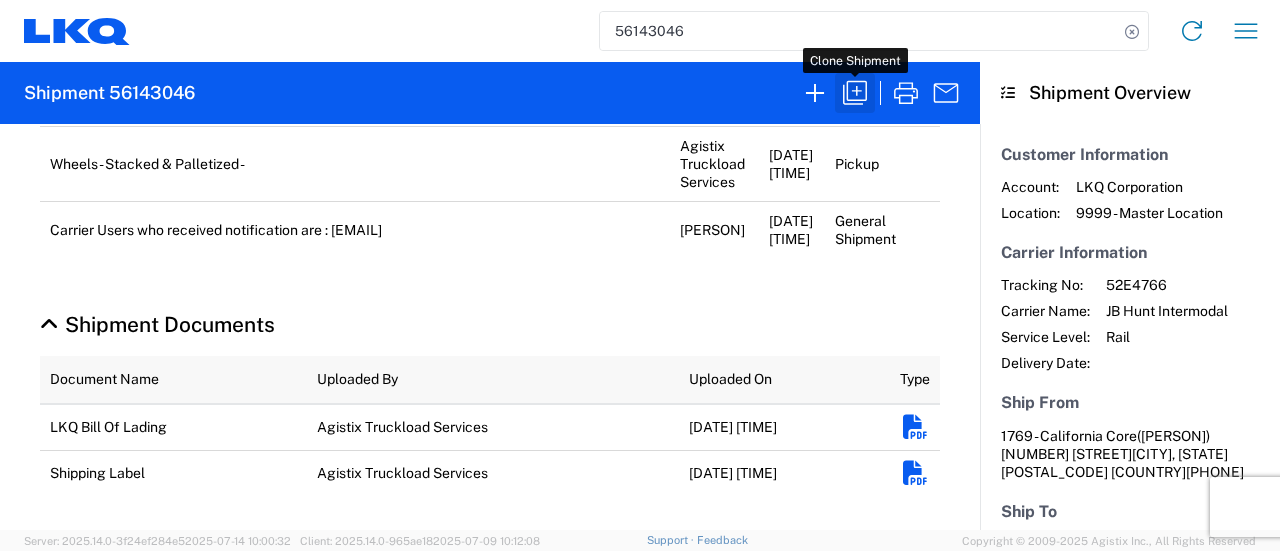 scroll, scrollTop: 1046, scrollLeft: 0, axis: vertical 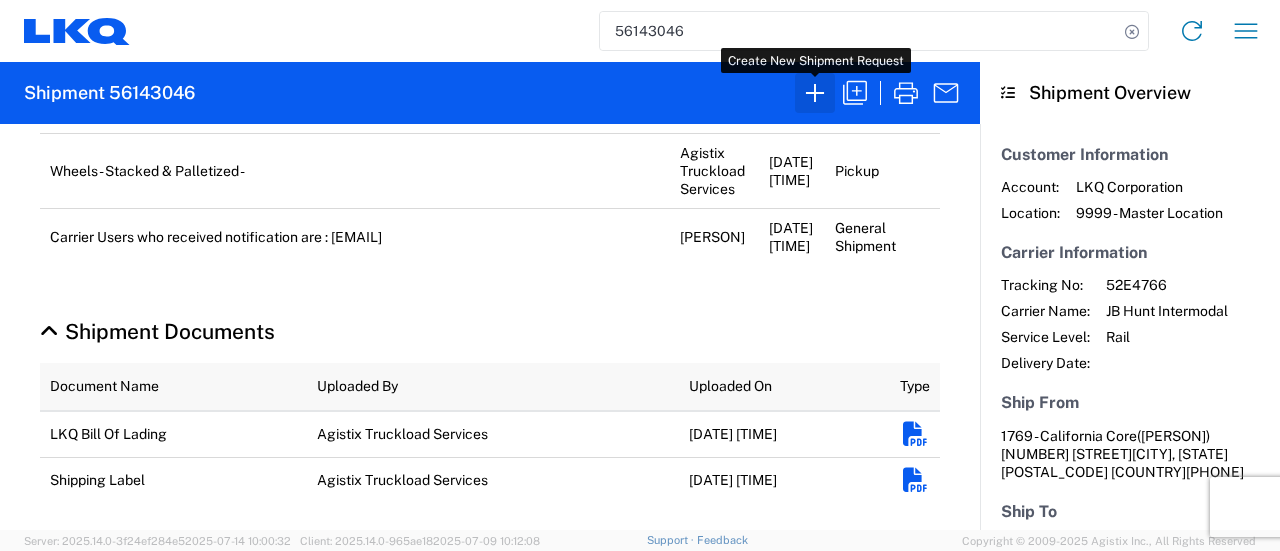 select on "BCAR" 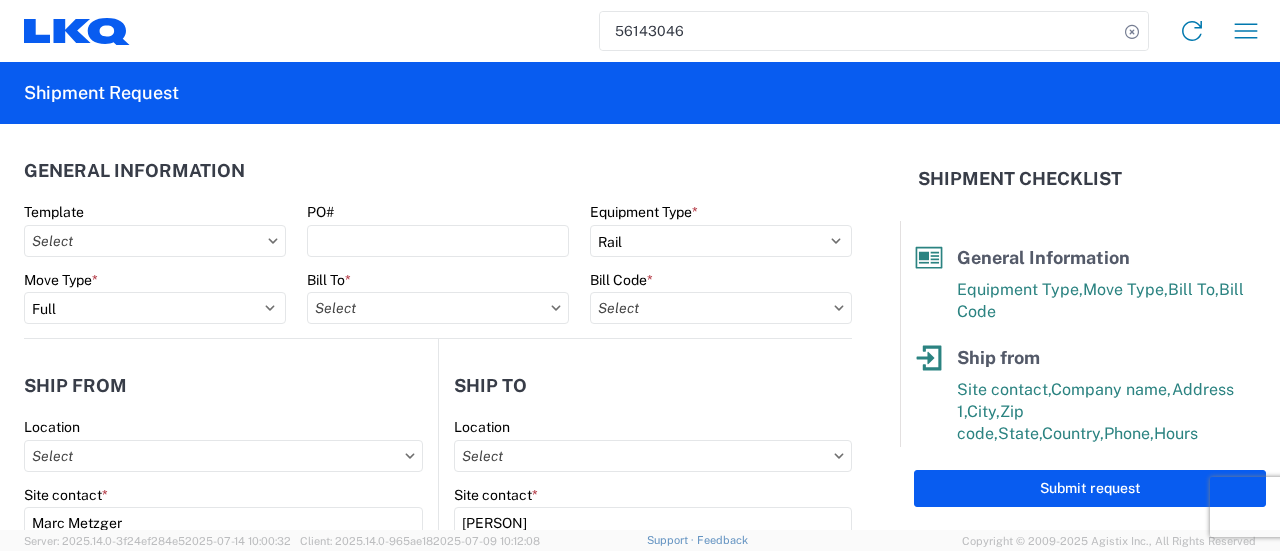 type on "3238 - Huntington IDC" 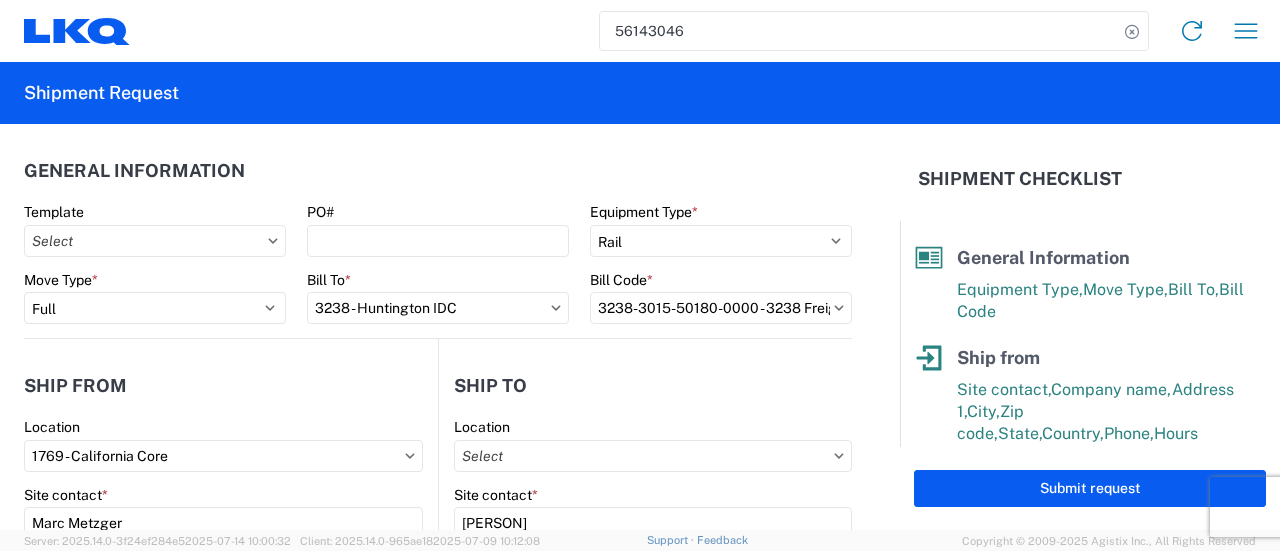 type on "3238 - Huntington IDC" 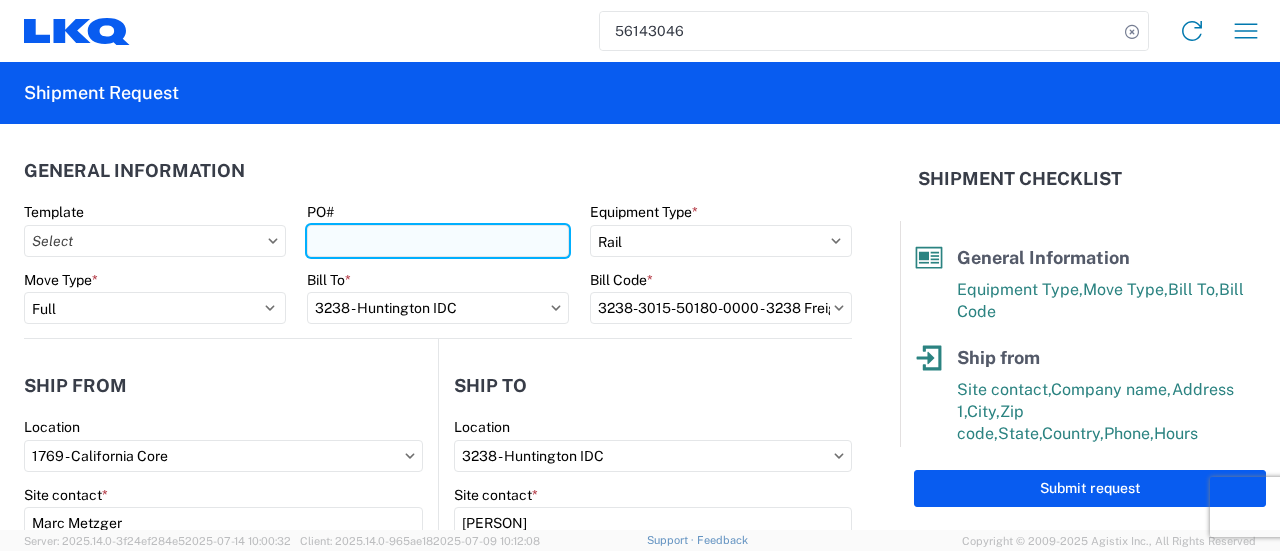 drag, startPoint x: 326, startPoint y: 239, endPoint x: 391, endPoint y: 235, distance: 65.12296 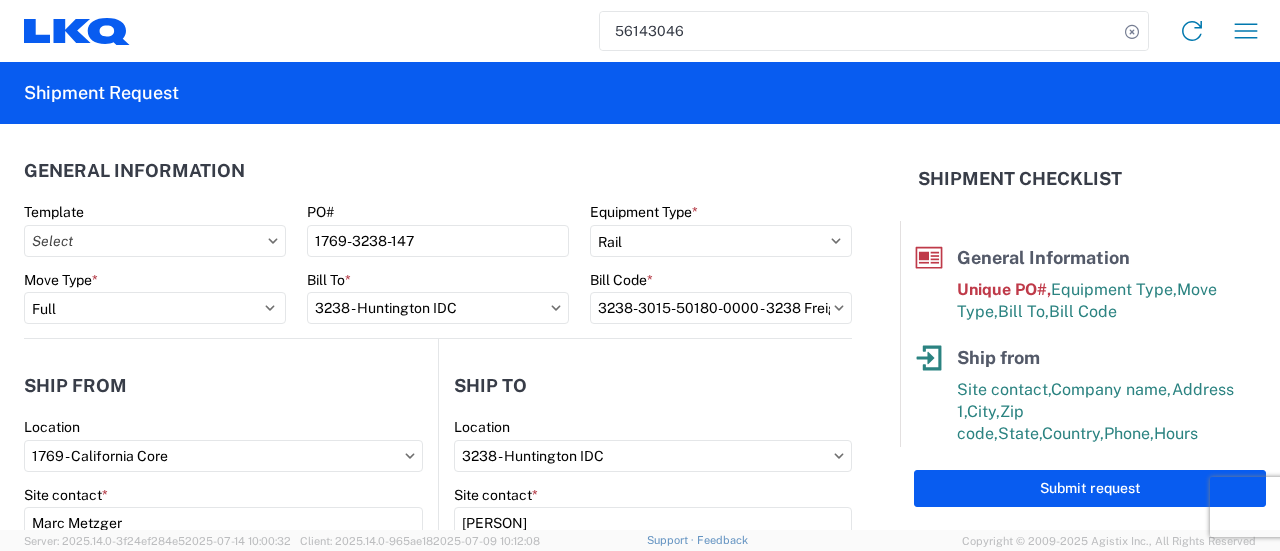 click on "PO#" 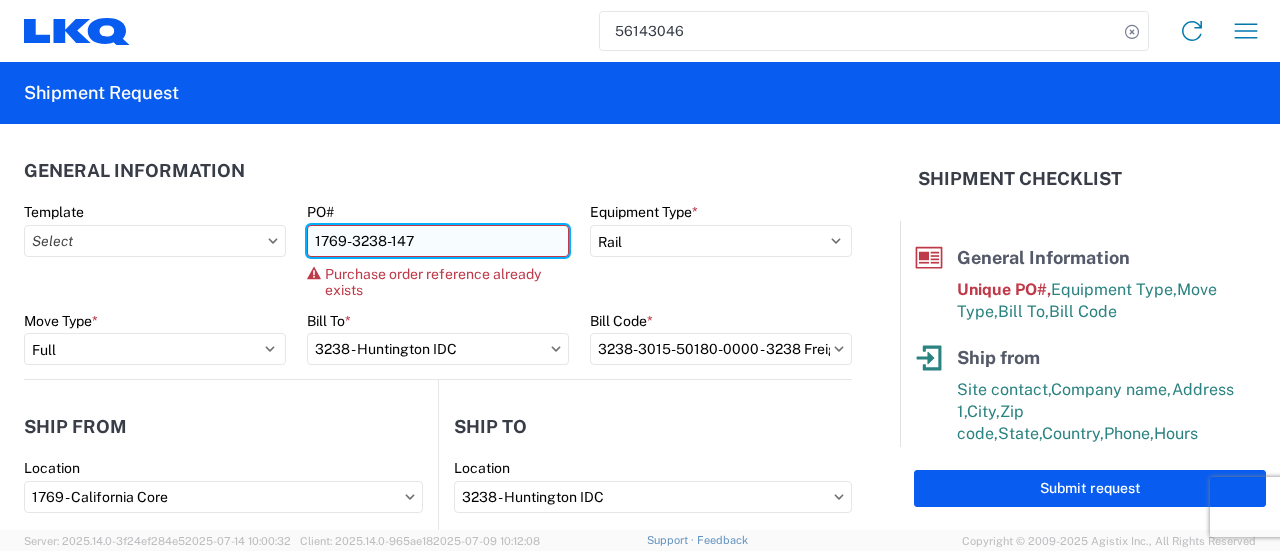 click on "1769-3238-147" at bounding box center [438, 241] 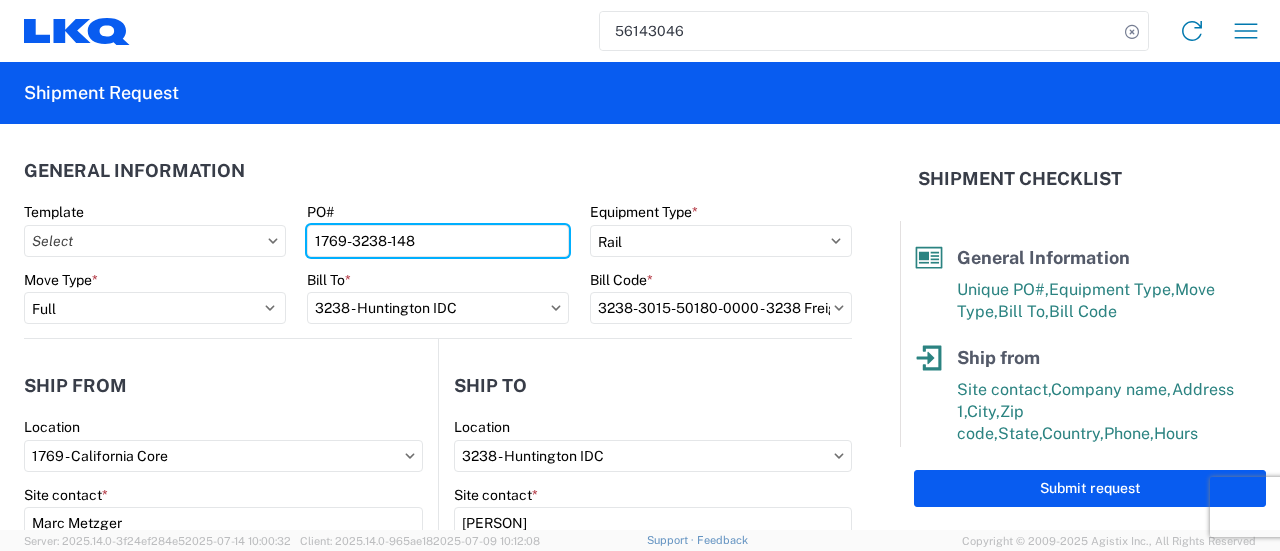 type on "1769-3238-148" 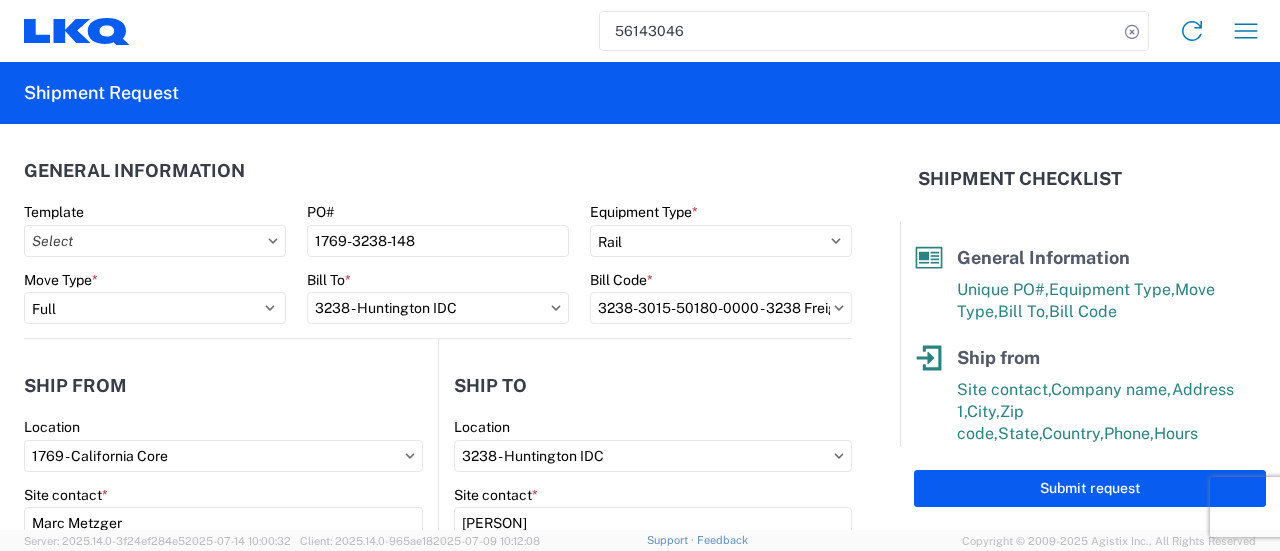 click on "General Information   Template   PO#  1769-3238-148  Equipment Type  * Select 53’ Dry Van Flatbed Dropdeck (van) Lowboy (flatbed) Rail  Move Type  * Select Full Partial TL  Bill To  * 3238 - Huntington IDC  Bill Code  * 3238-3015-50180-0000 - 3238 Freight In - Wheel Cores" 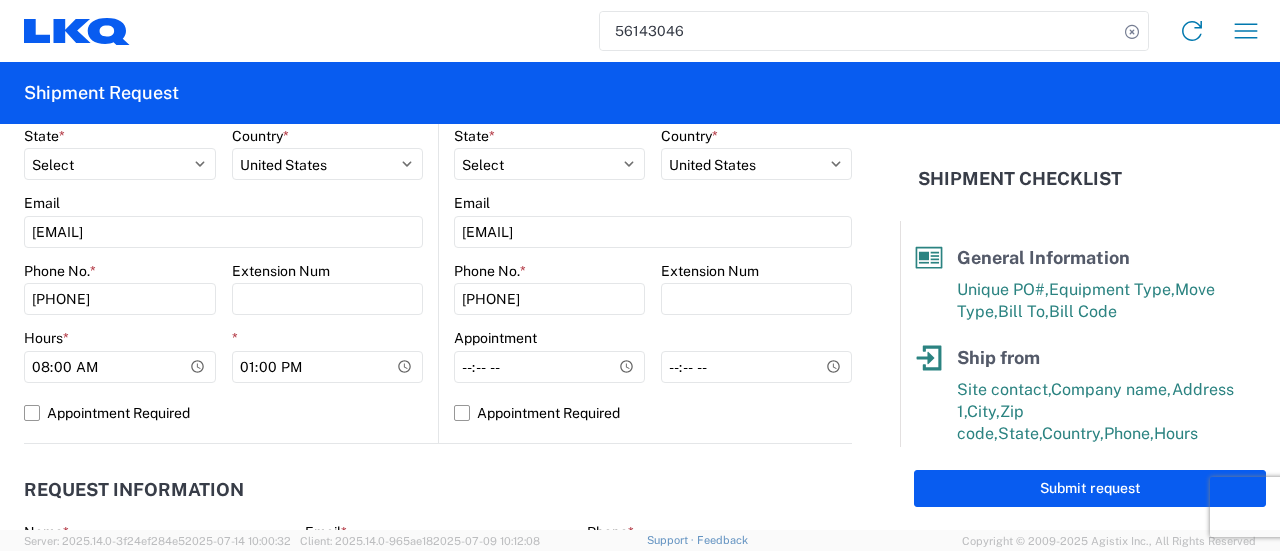 scroll, scrollTop: 900, scrollLeft: 0, axis: vertical 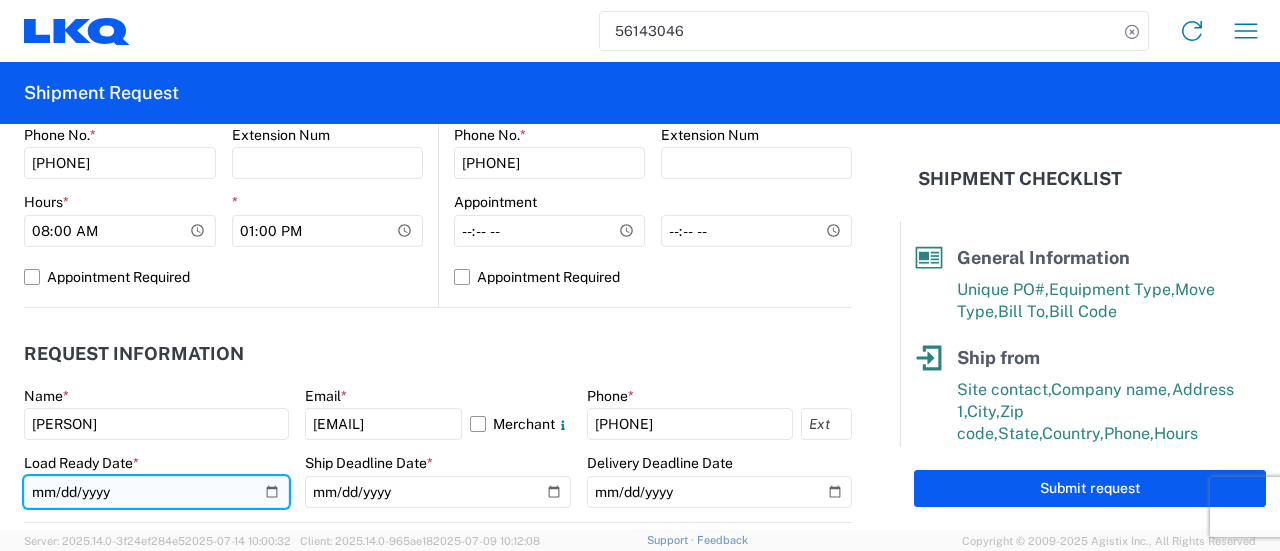 click on "2025-07-10" 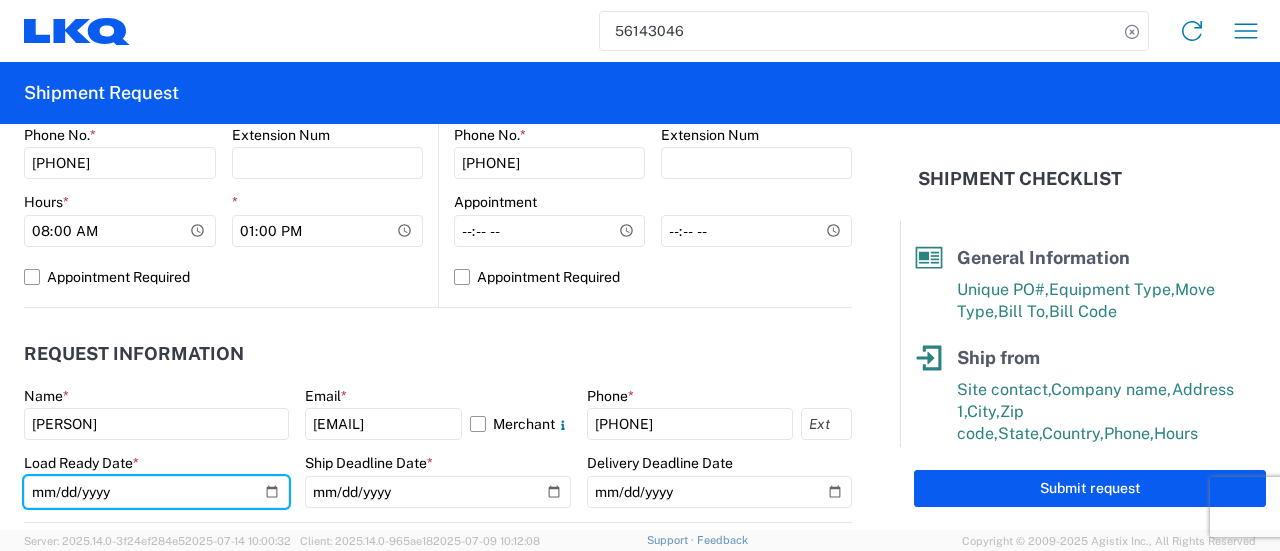 type on "2025-07-17" 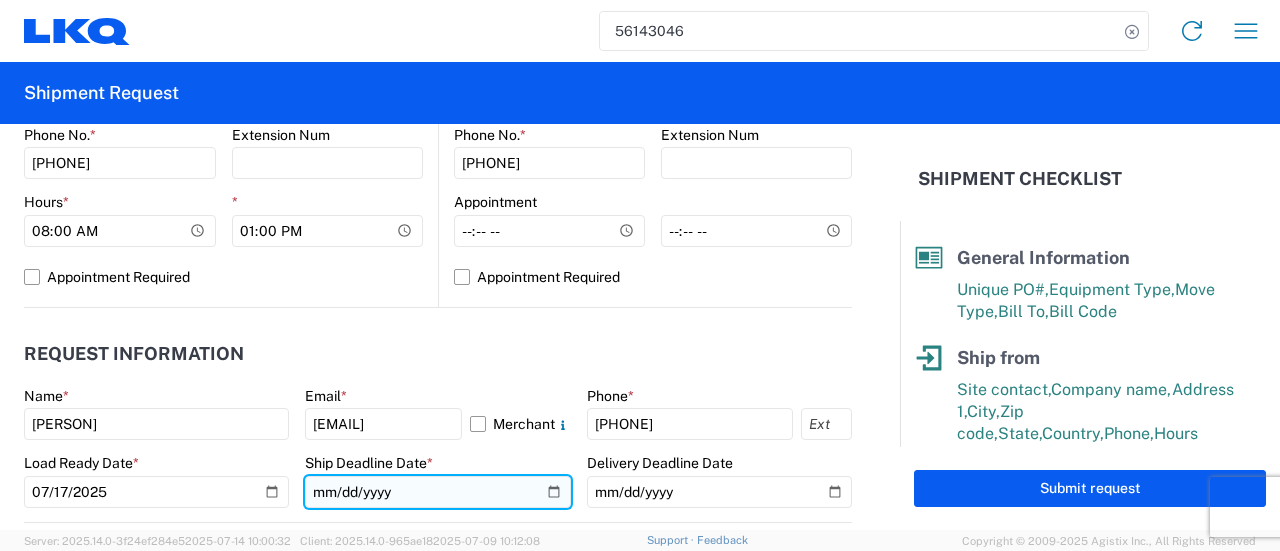 click on "2025-07-10" 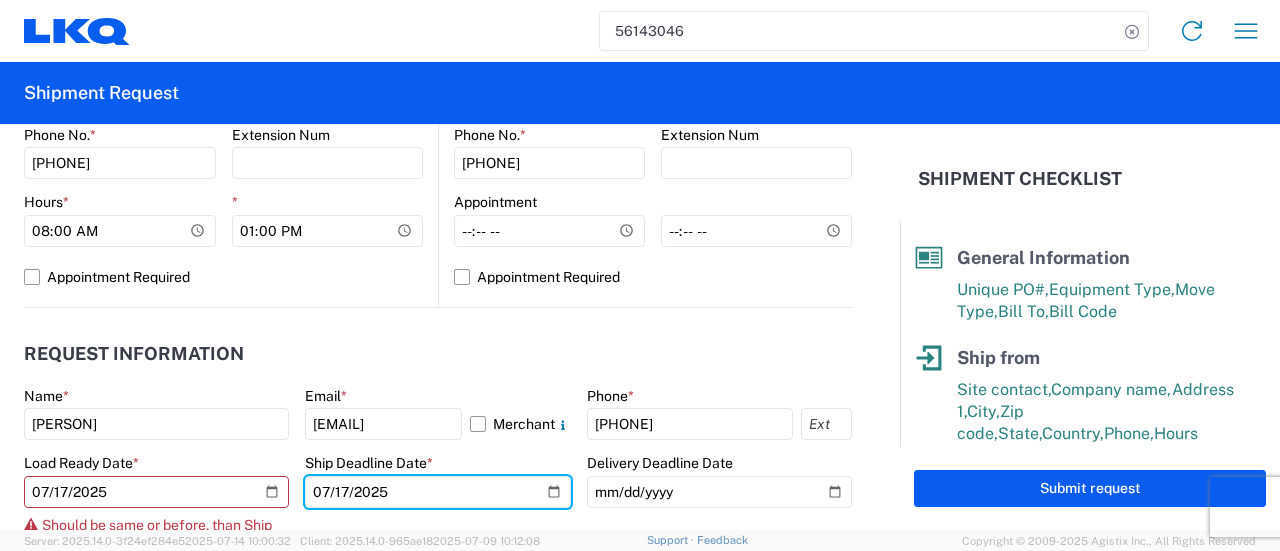 type on "2025-07-17" 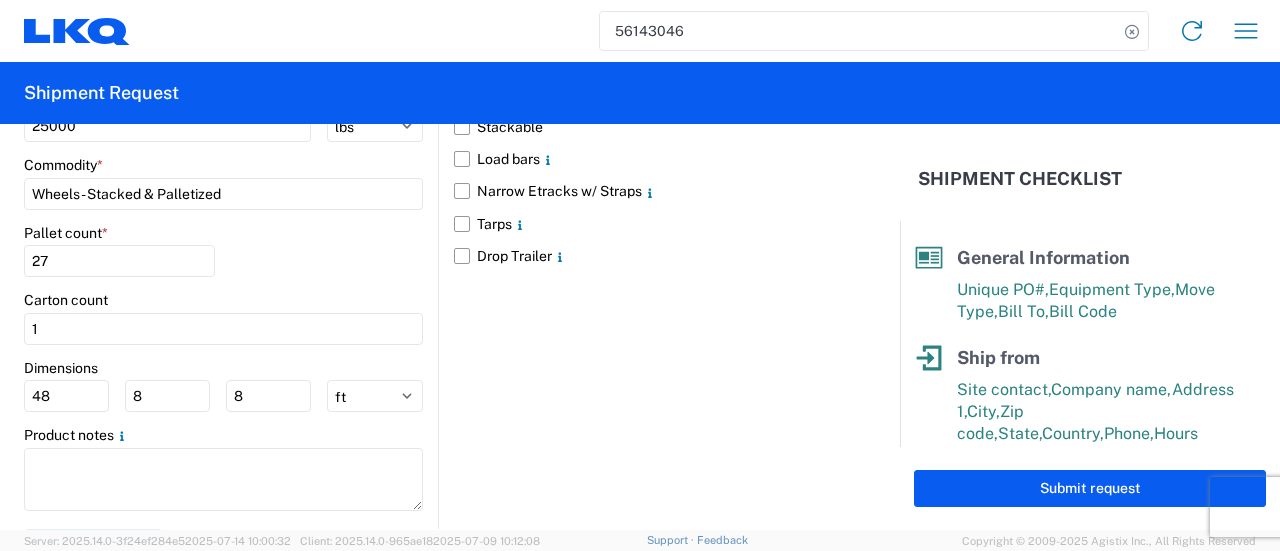 scroll, scrollTop: 1986, scrollLeft: 0, axis: vertical 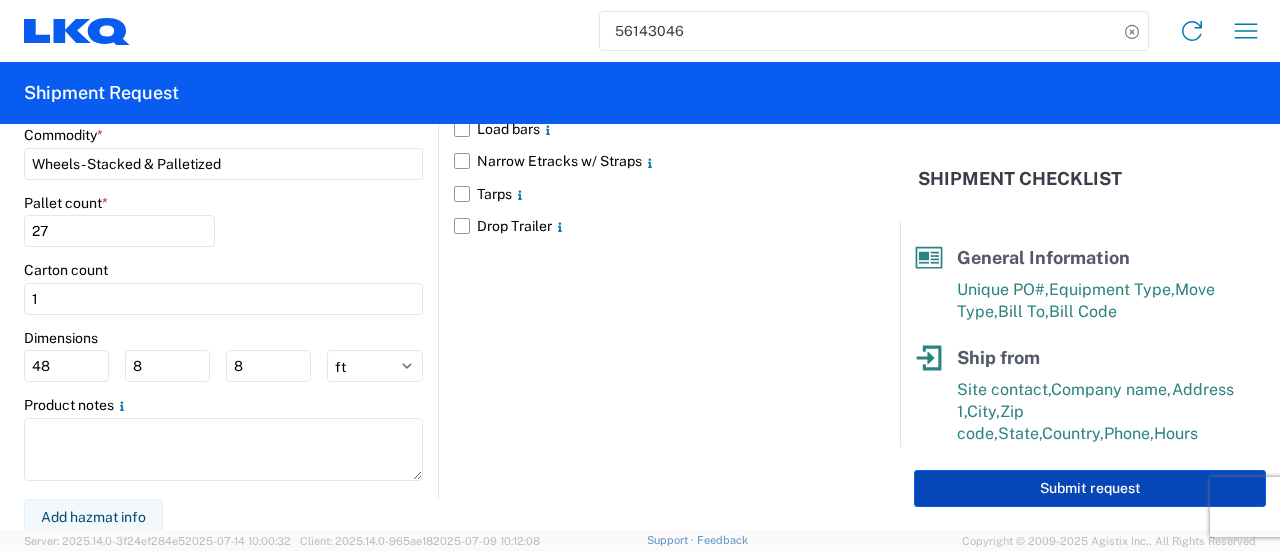 click on "Submit request" 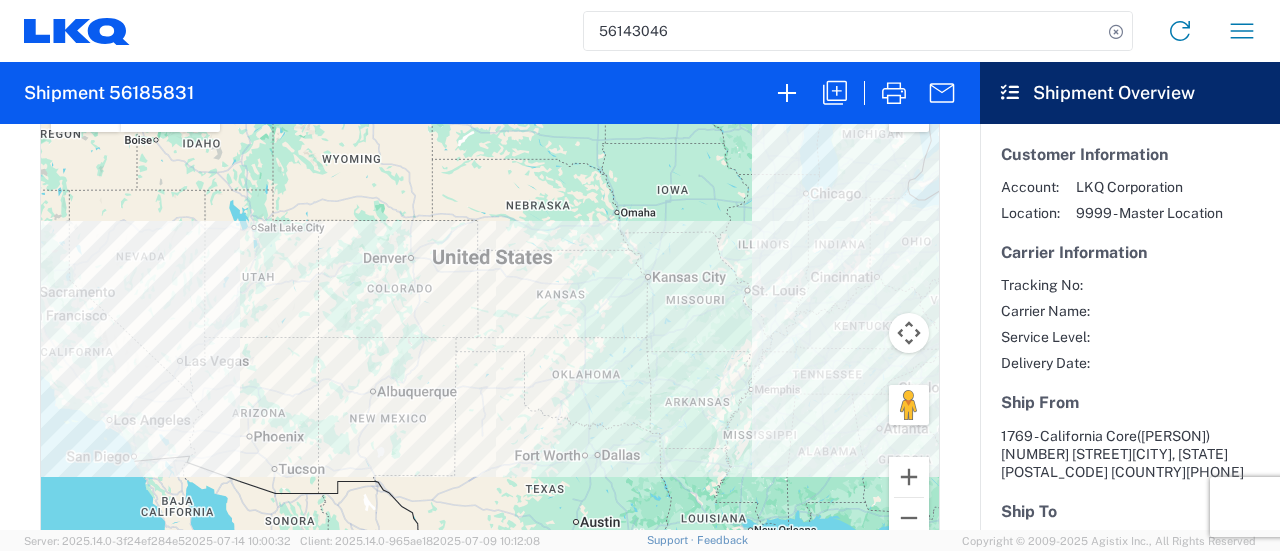 scroll, scrollTop: 1000, scrollLeft: 0, axis: vertical 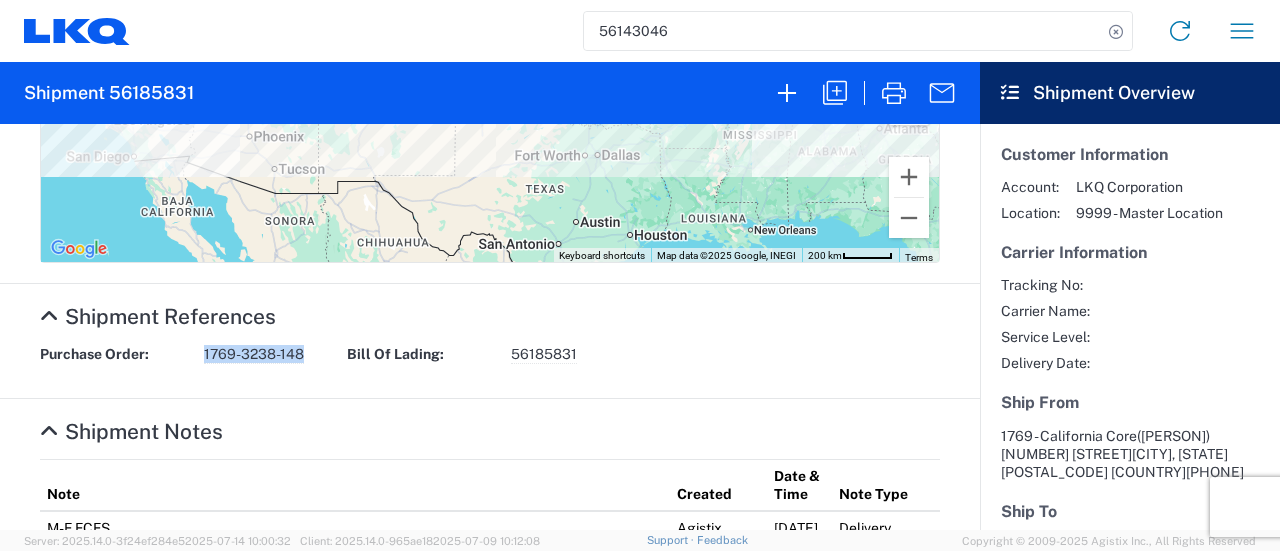 drag, startPoint x: 302, startPoint y: 360, endPoint x: 203, endPoint y: 348, distance: 99.724625 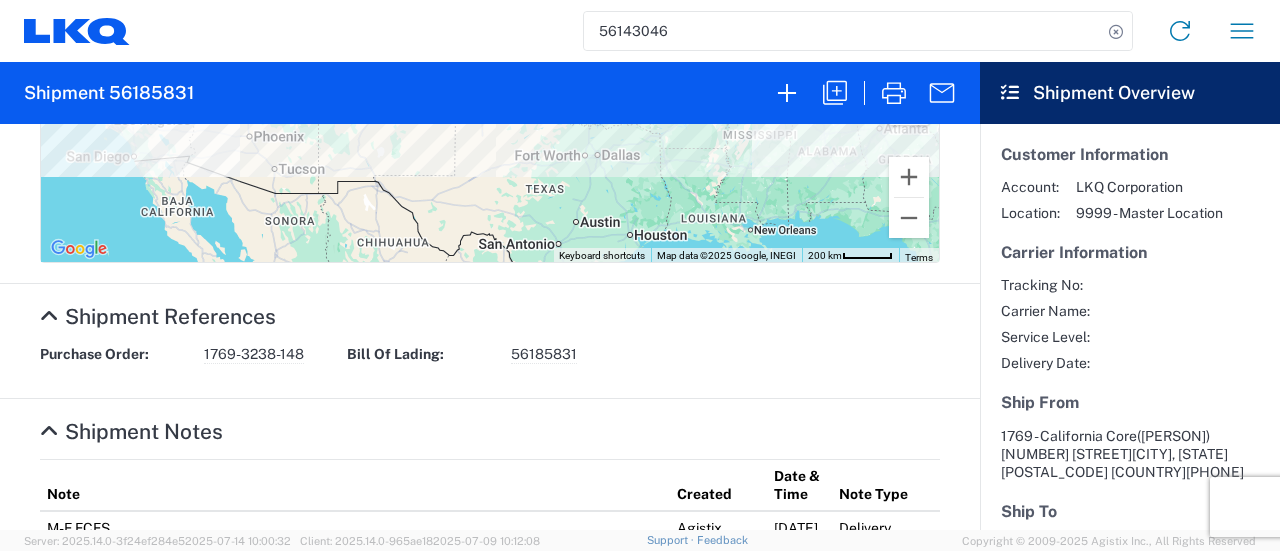 click on "Shipment Notes  Note Created Date & Time Note Type M-F FCFS Agistix Truckload Services 07/14/2025 13:38 Delivery Full Agistix Truckload Services 07/14/2025 13:38 Transportation Wheels - Stacked & Palletized - Agistix Truckload Services 07/14/2025 13:38 Pickup" 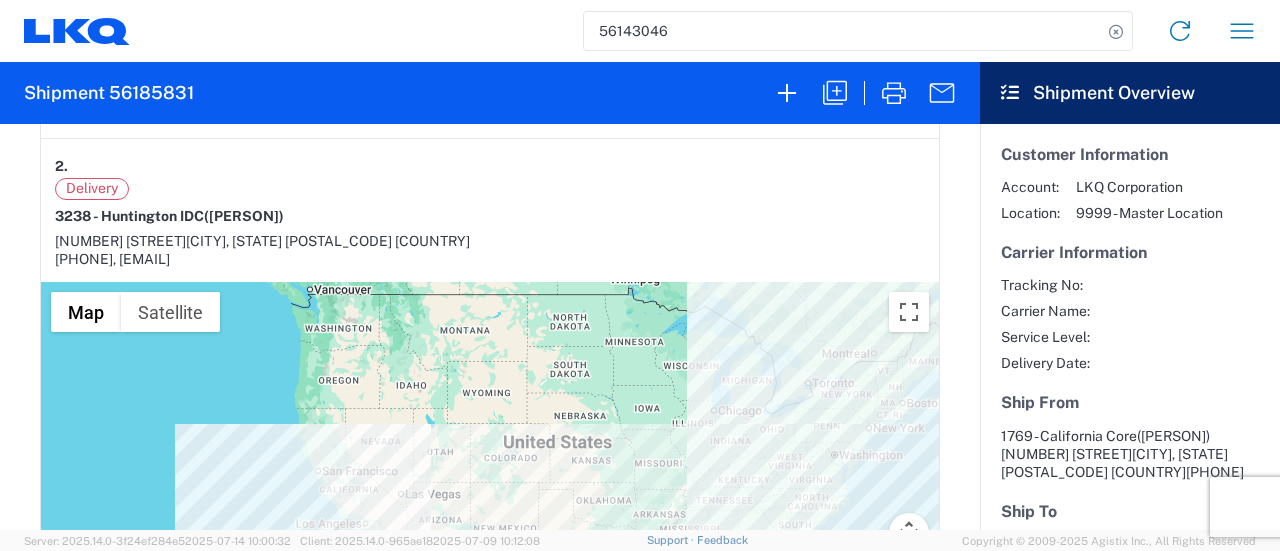 click on "Delivery  3238 - Huntington IDC  (Cami Owens) 1870 Riverfork Drive W,  Huntington, IN 46750 US 260-366-0629, cowens@lkqcorp.com" at bounding box center (490, 223) 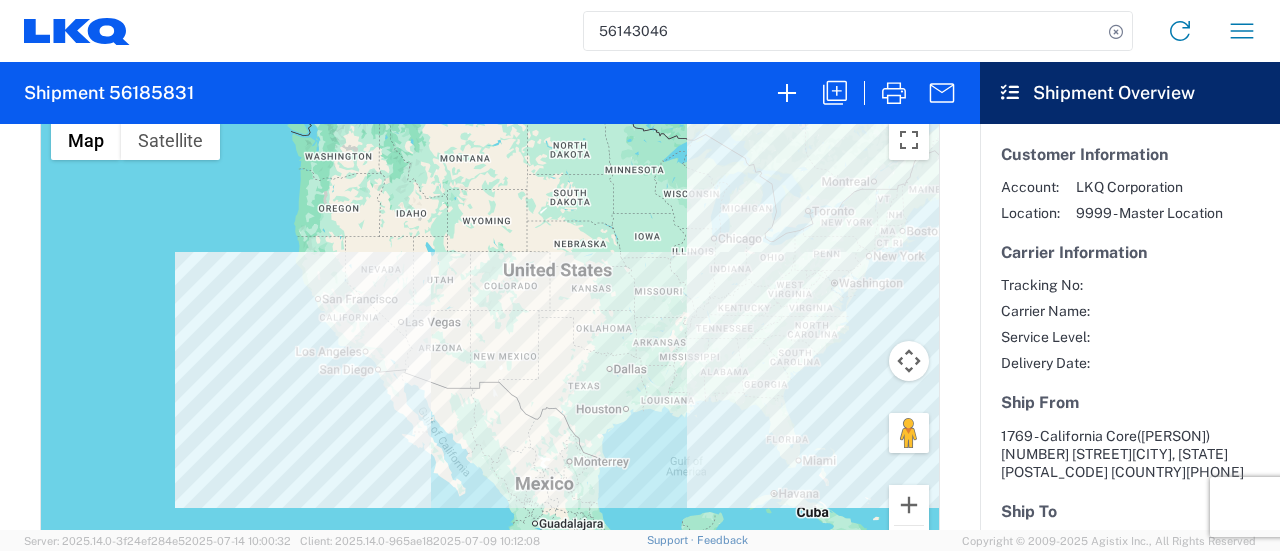 scroll, scrollTop: 800, scrollLeft: 0, axis: vertical 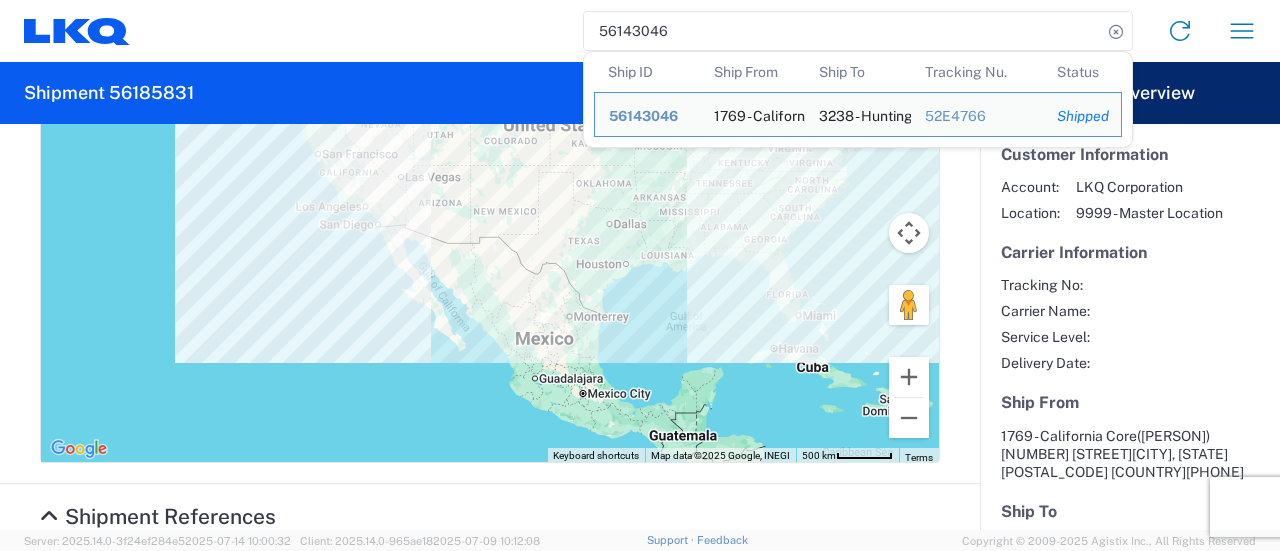 drag, startPoint x: 669, startPoint y: 31, endPoint x: 590, endPoint y: 32, distance: 79.00633 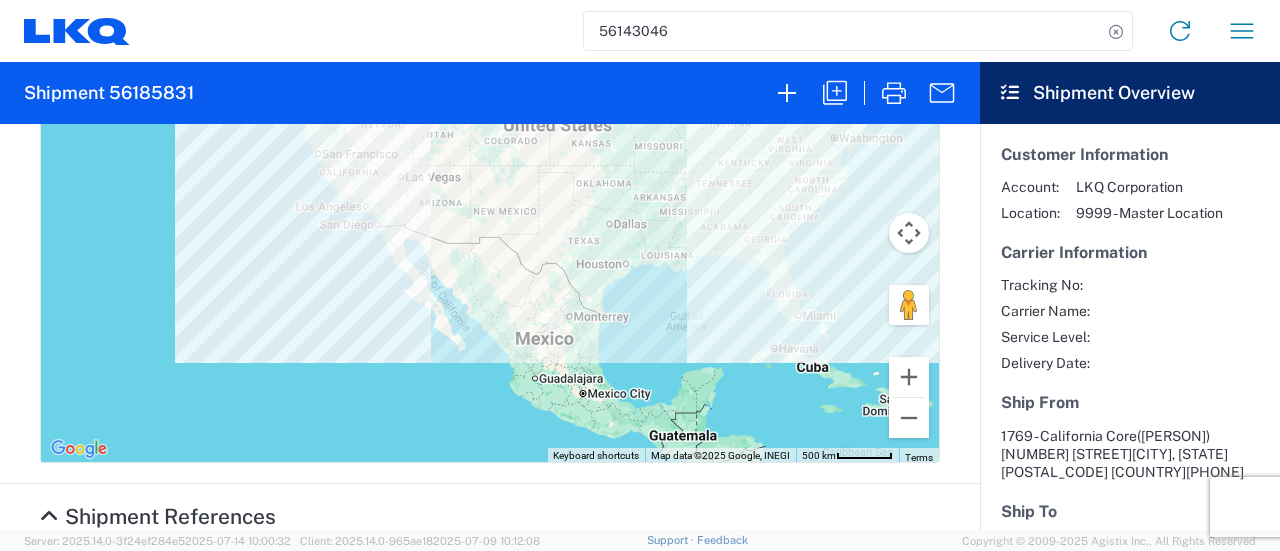 click on "56143046
Home
Shipment request
Shipment tracking" 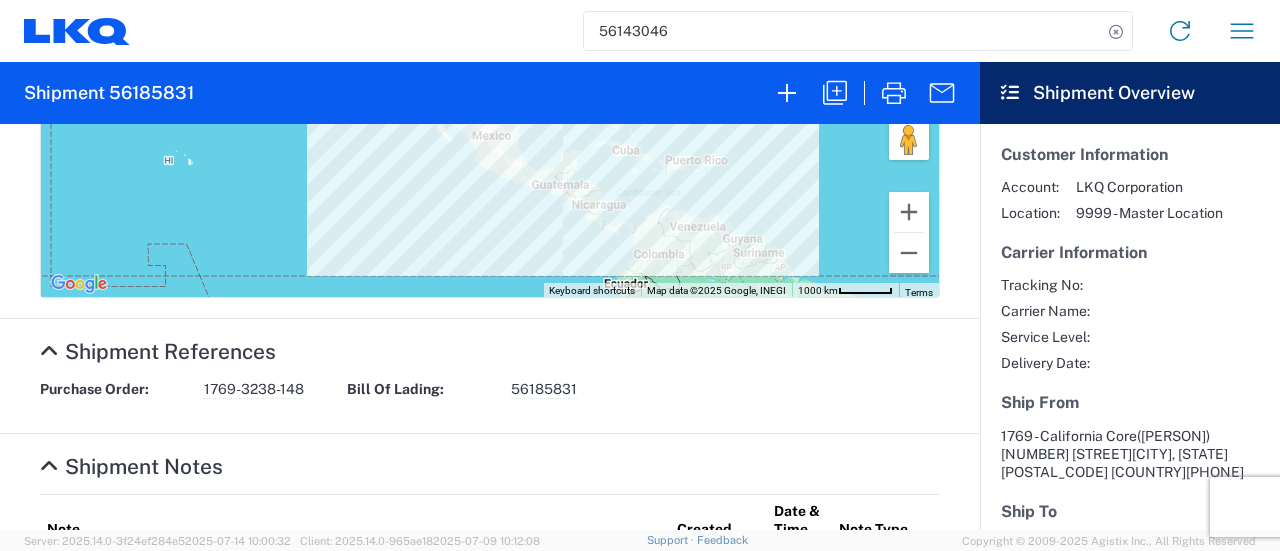 scroll, scrollTop: 1100, scrollLeft: 0, axis: vertical 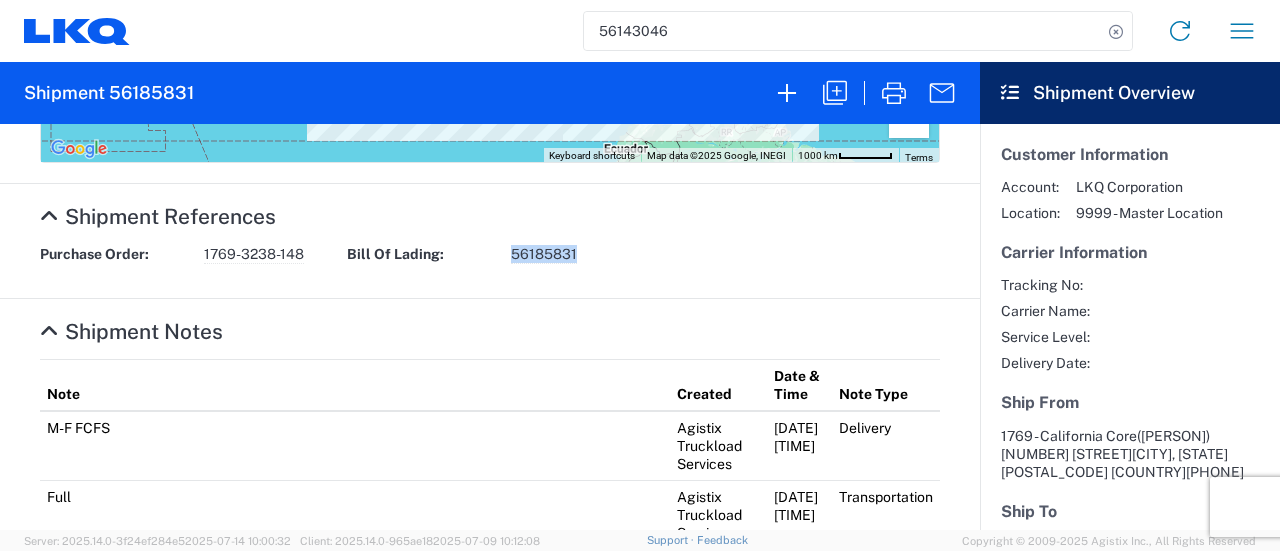 drag, startPoint x: 576, startPoint y: 257, endPoint x: 508, endPoint y: 253, distance: 68.117546 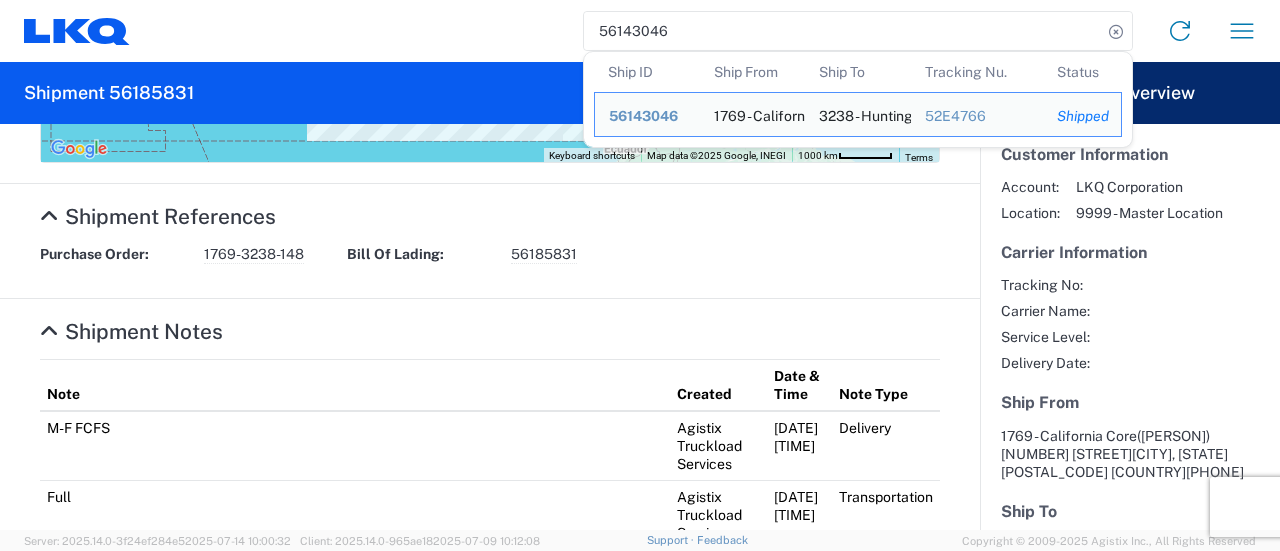 drag, startPoint x: 688, startPoint y: 33, endPoint x: 452, endPoint y: 2, distance: 238.02731 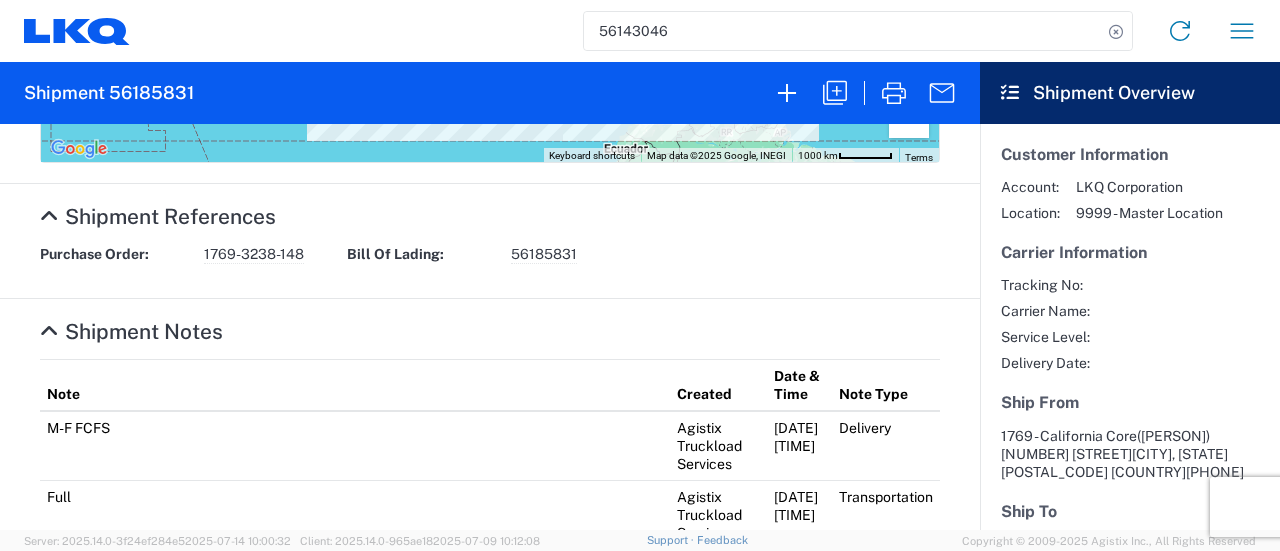 paste on "56185831" 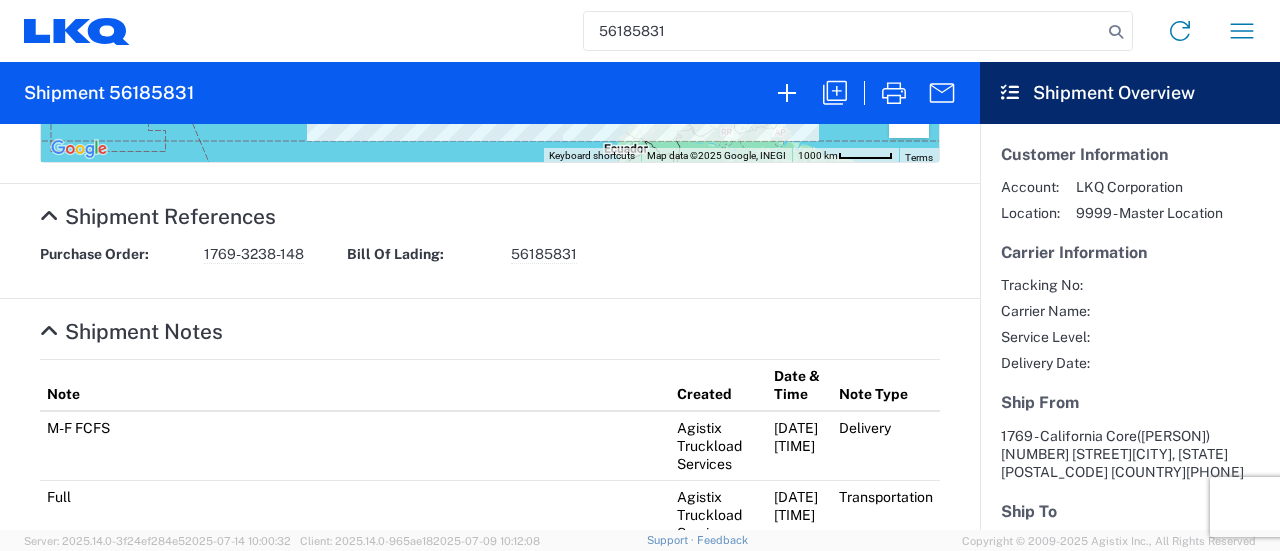 type on "56185831" 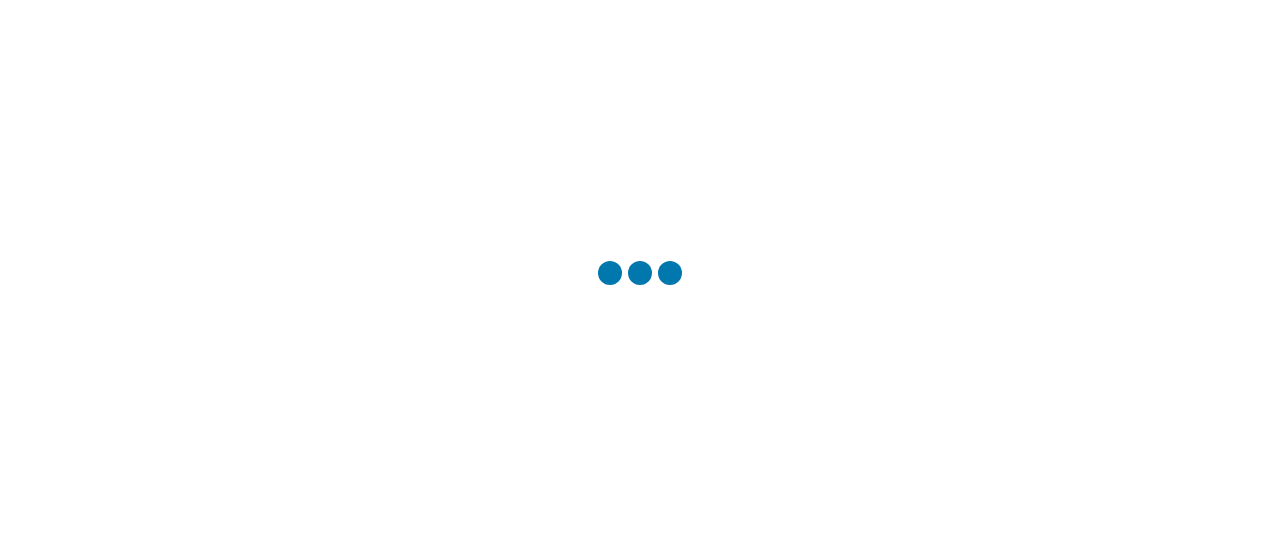 scroll, scrollTop: 0, scrollLeft: 0, axis: both 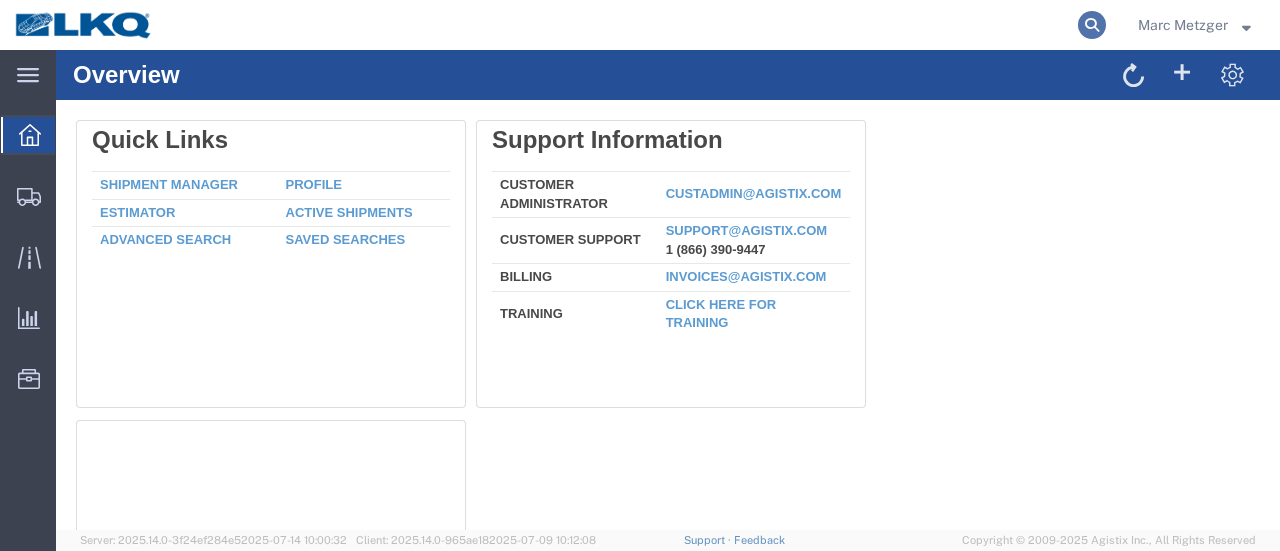 click 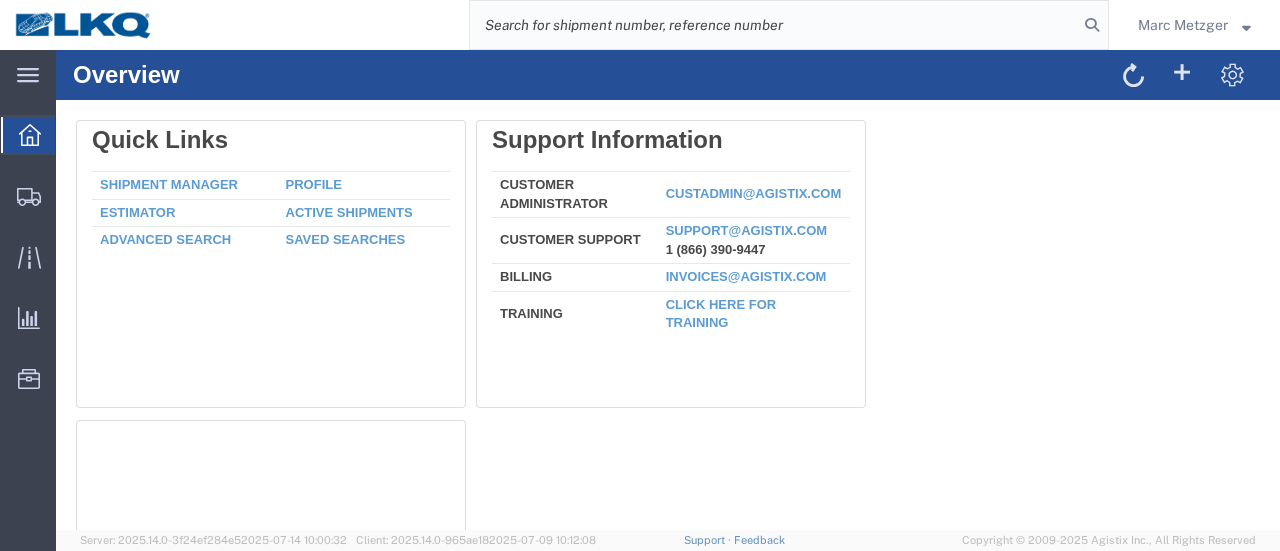 paste on "56185831" 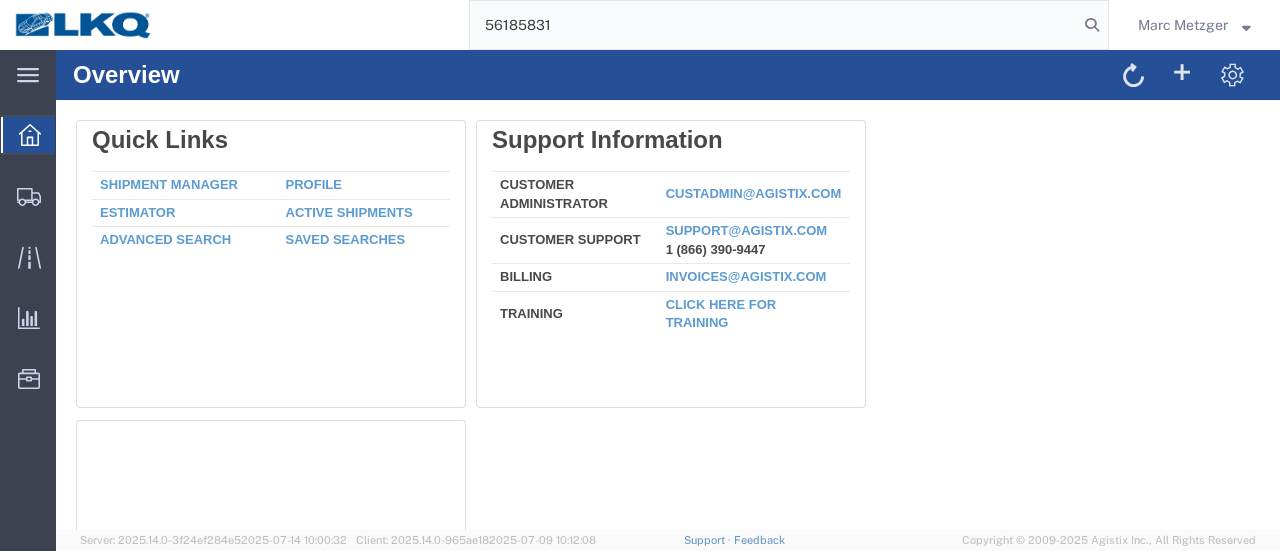 type on "56185831" 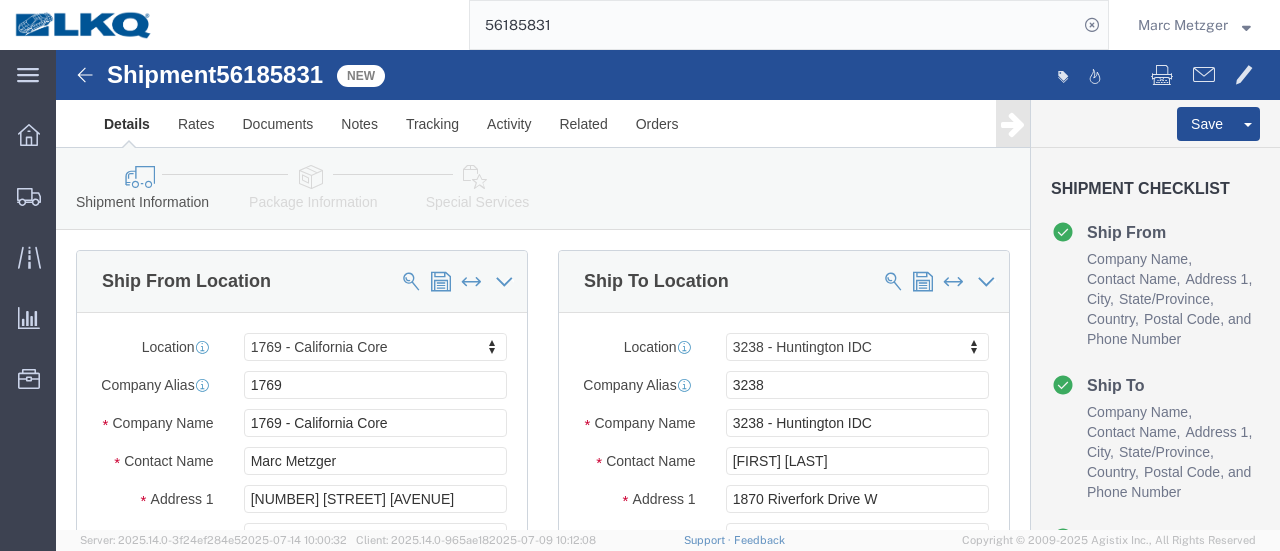 select on "28716" 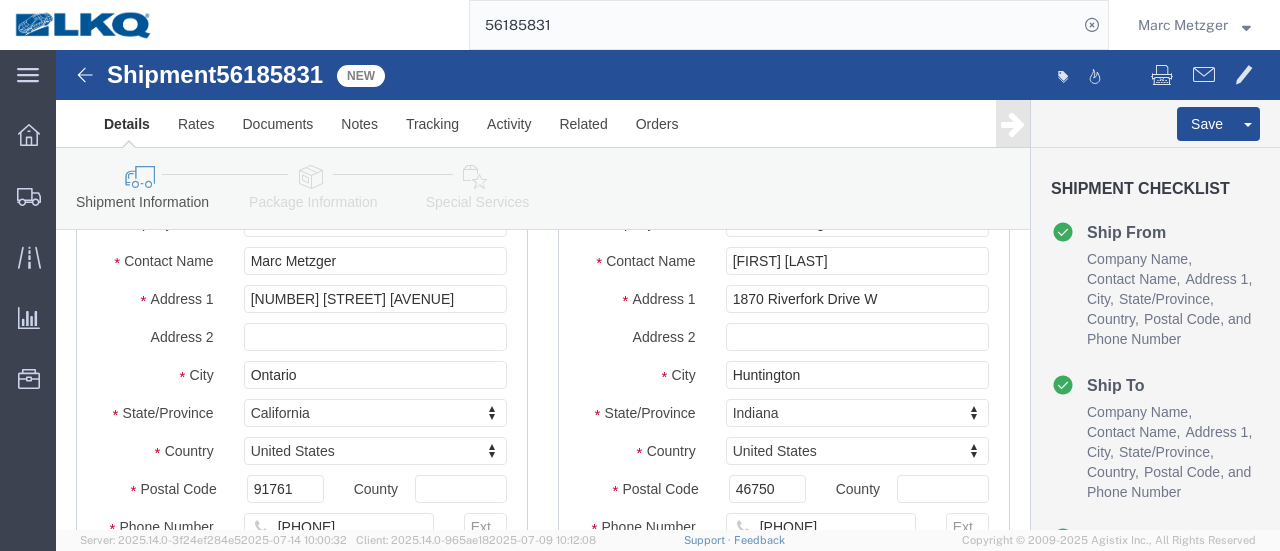 scroll, scrollTop: 0, scrollLeft: 0, axis: both 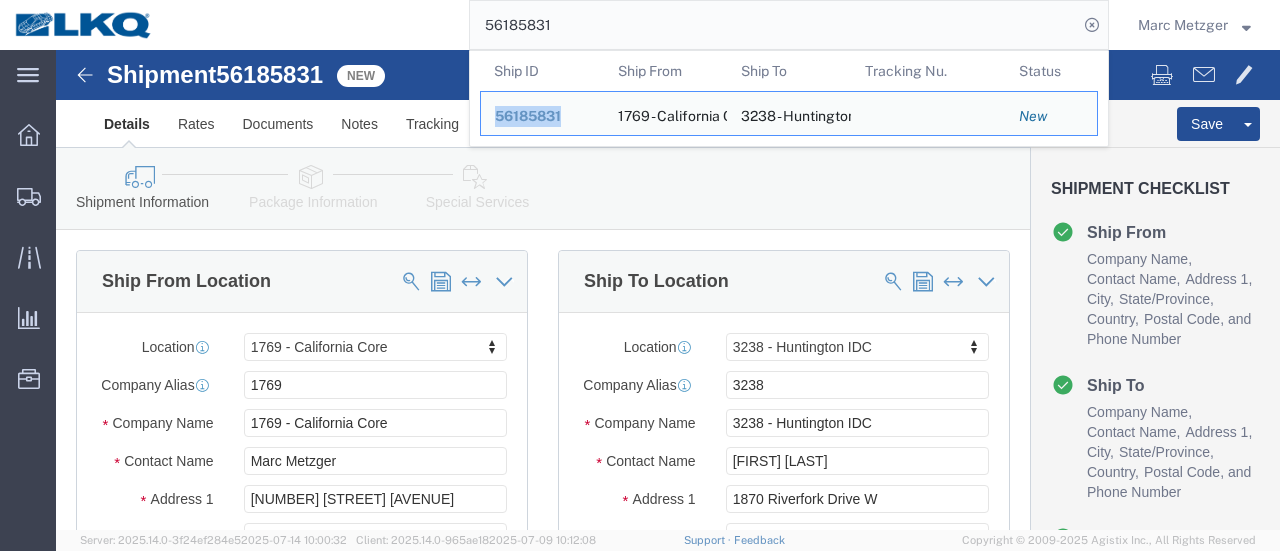 drag, startPoint x: 566, startPoint y: 122, endPoint x: 478, endPoint y: 125, distance: 88.051125 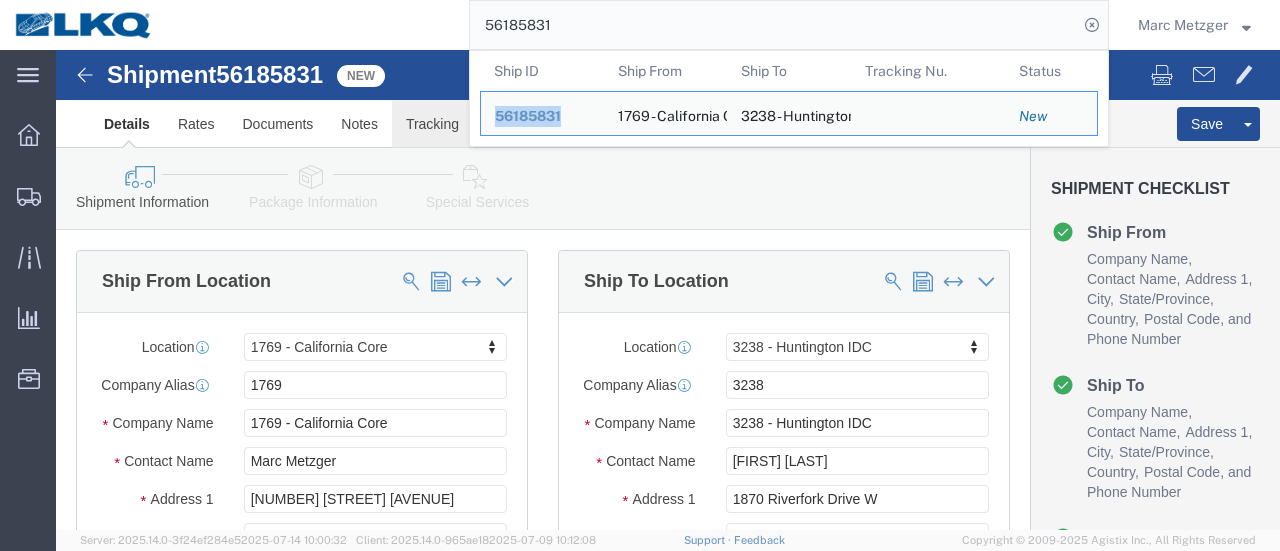 copy on "56185831" 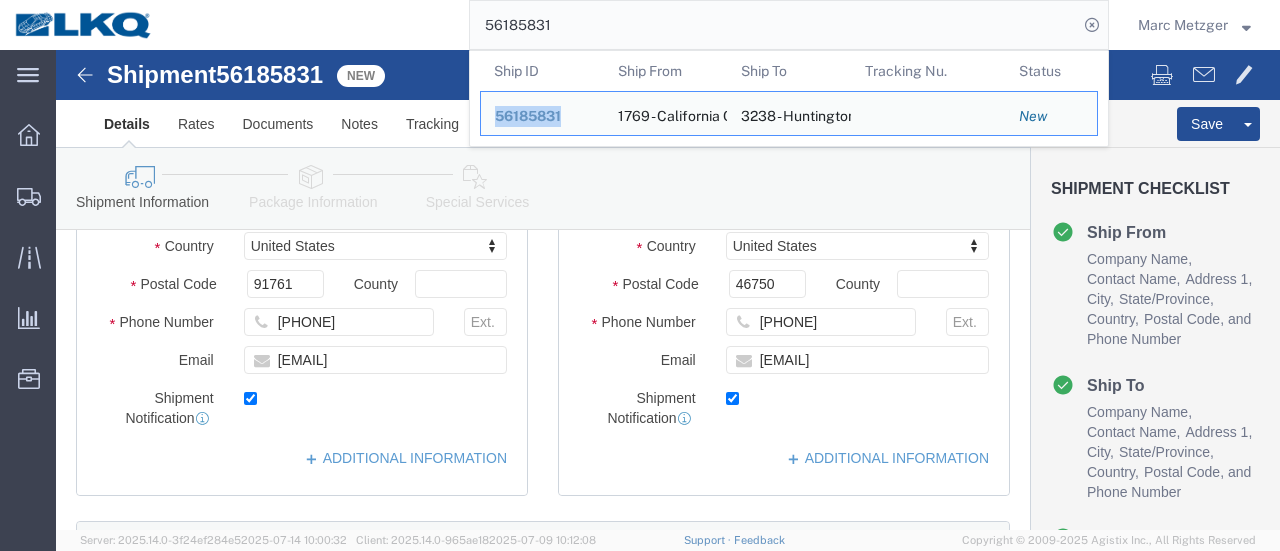 scroll, scrollTop: 500, scrollLeft: 0, axis: vertical 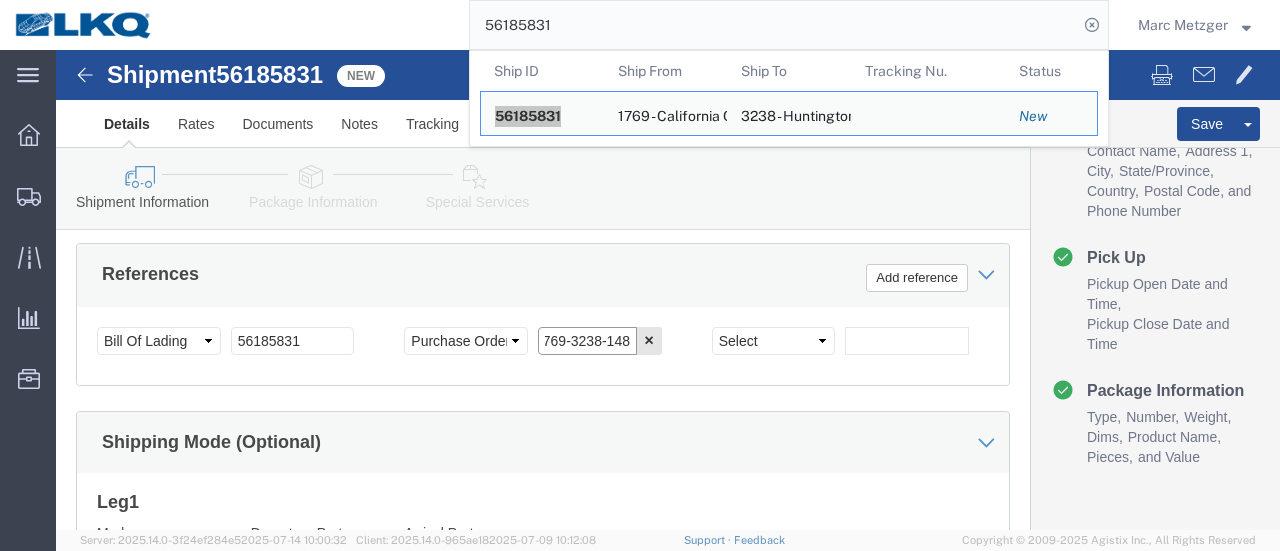 drag, startPoint x: 480, startPoint y: 301, endPoint x: 605, endPoint y: 291, distance: 125.39936 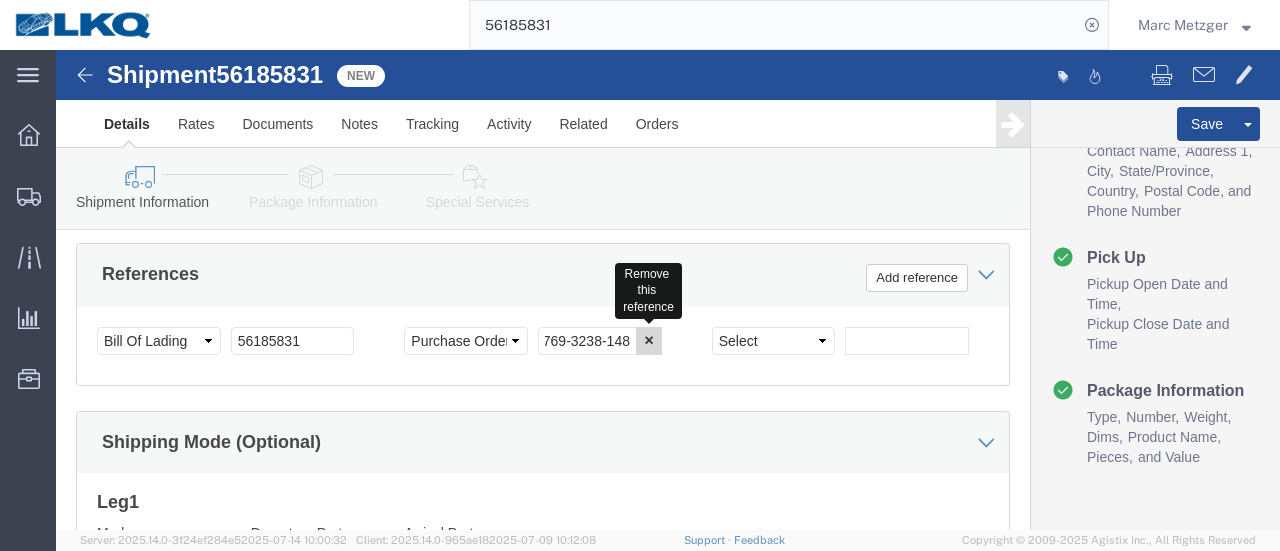 scroll, scrollTop: 0, scrollLeft: 0, axis: both 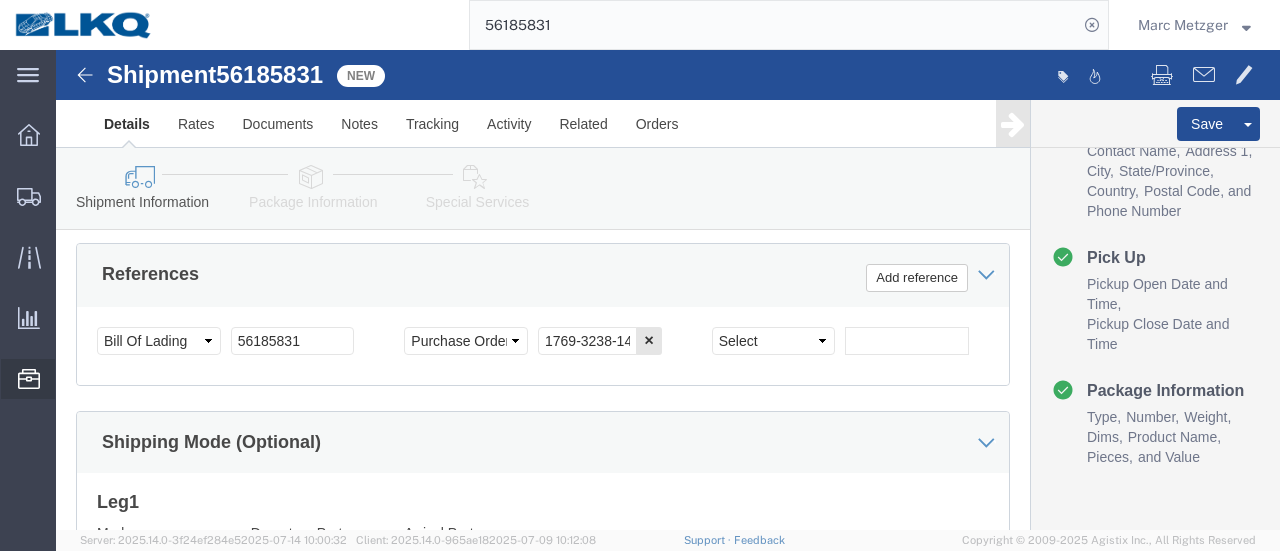 click on "Location Appointment" 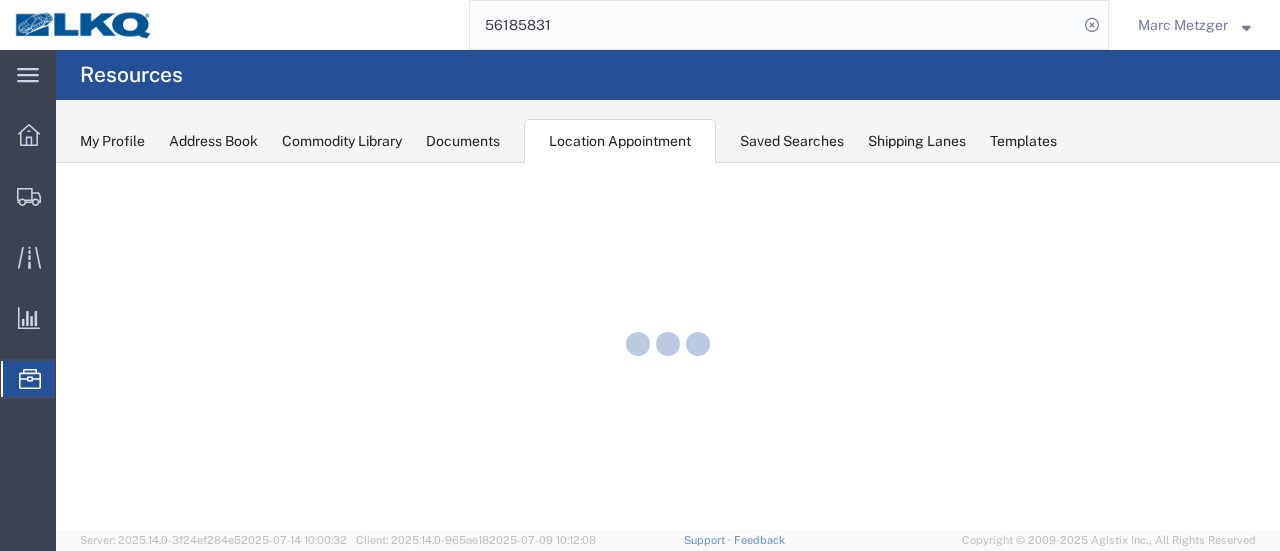 scroll, scrollTop: 0, scrollLeft: 0, axis: both 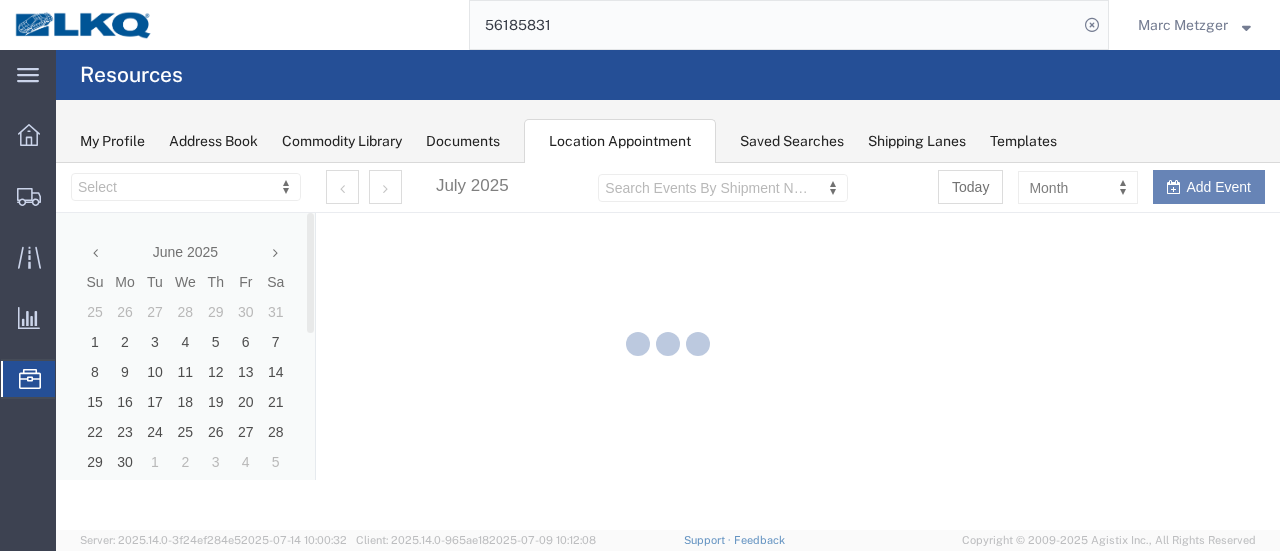 select on "28716" 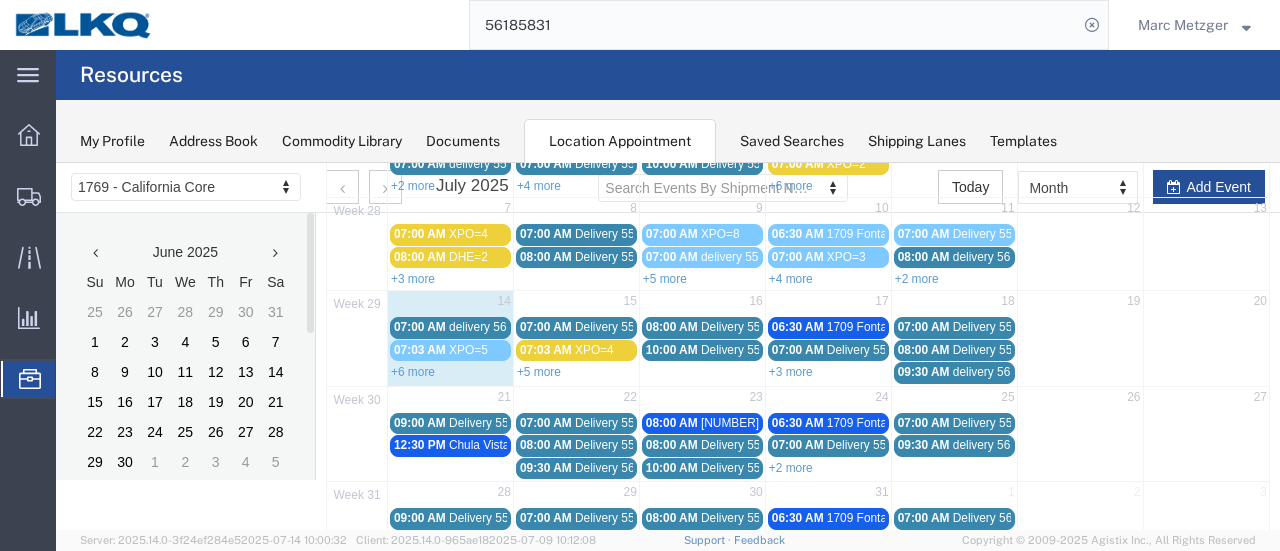 scroll, scrollTop: 200, scrollLeft: 0, axis: vertical 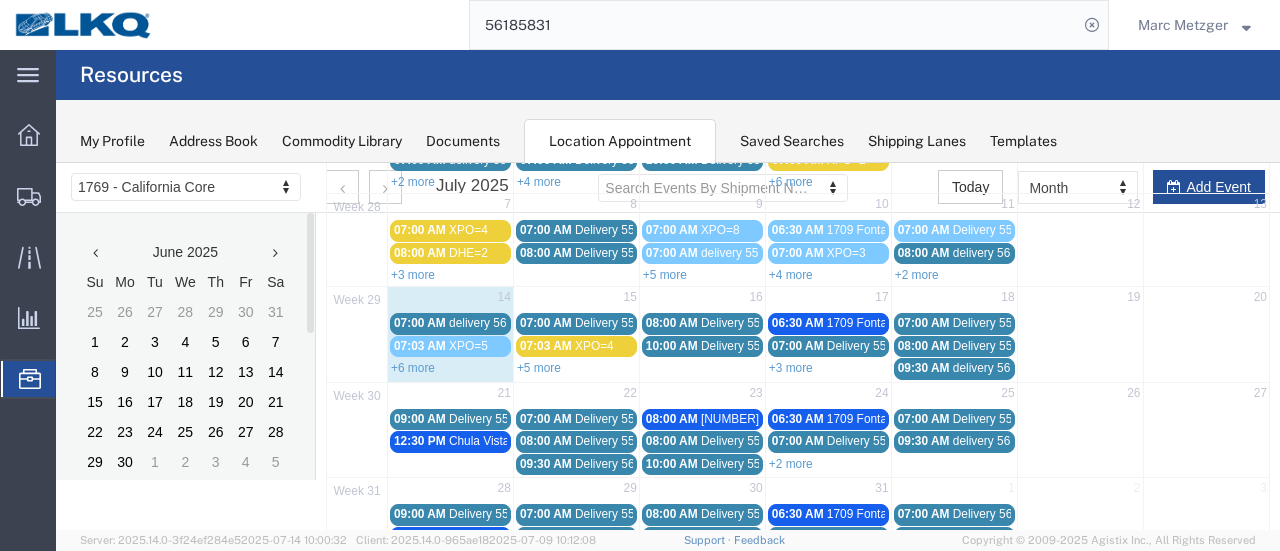 click on "+5 more" at bounding box center (539, 368) 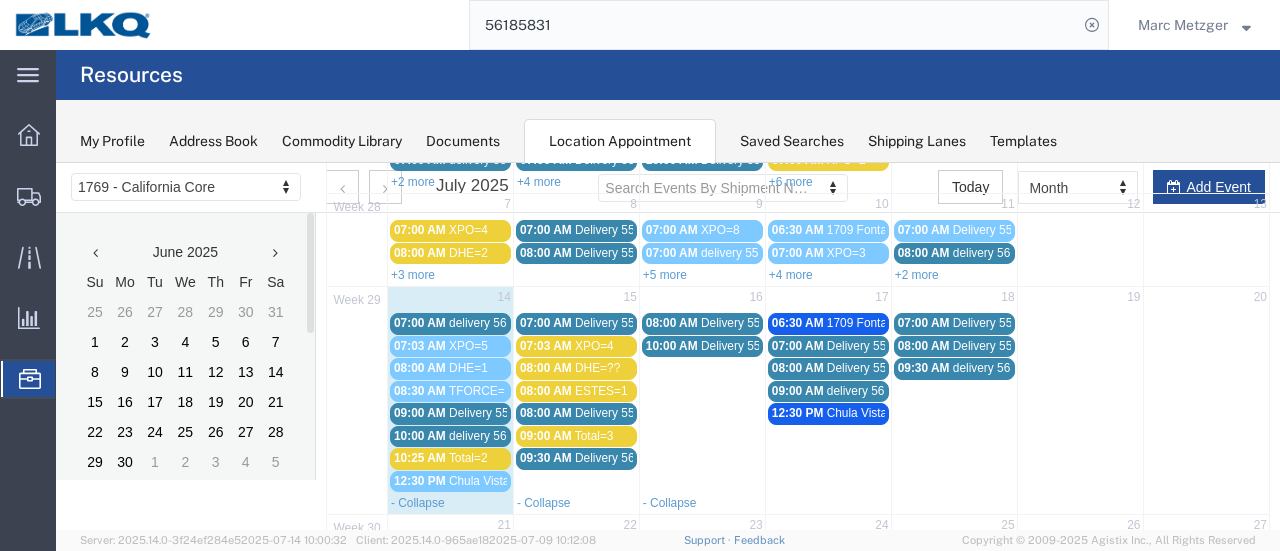 click on "15" at bounding box center [576, 299] 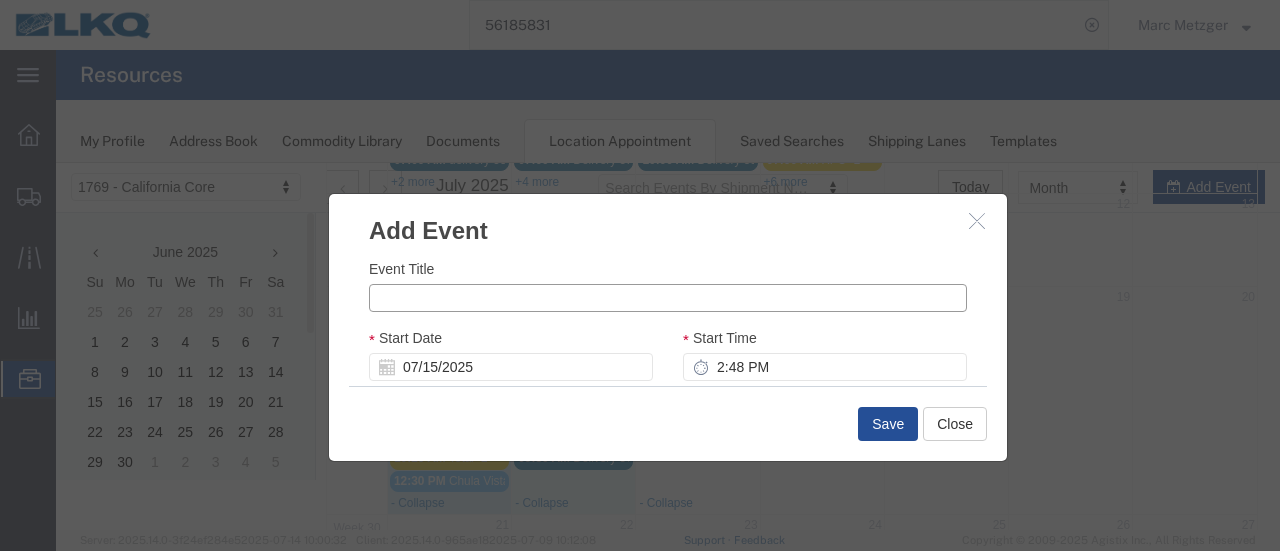 click on "Event Title" at bounding box center [668, 298] 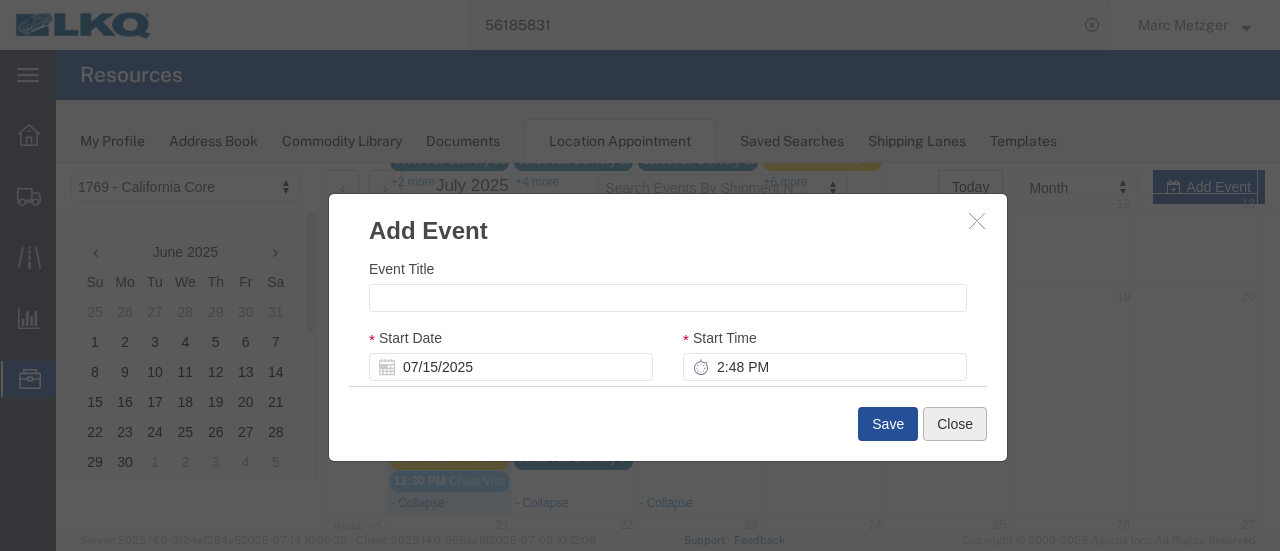 click on "Close" at bounding box center [955, 424] 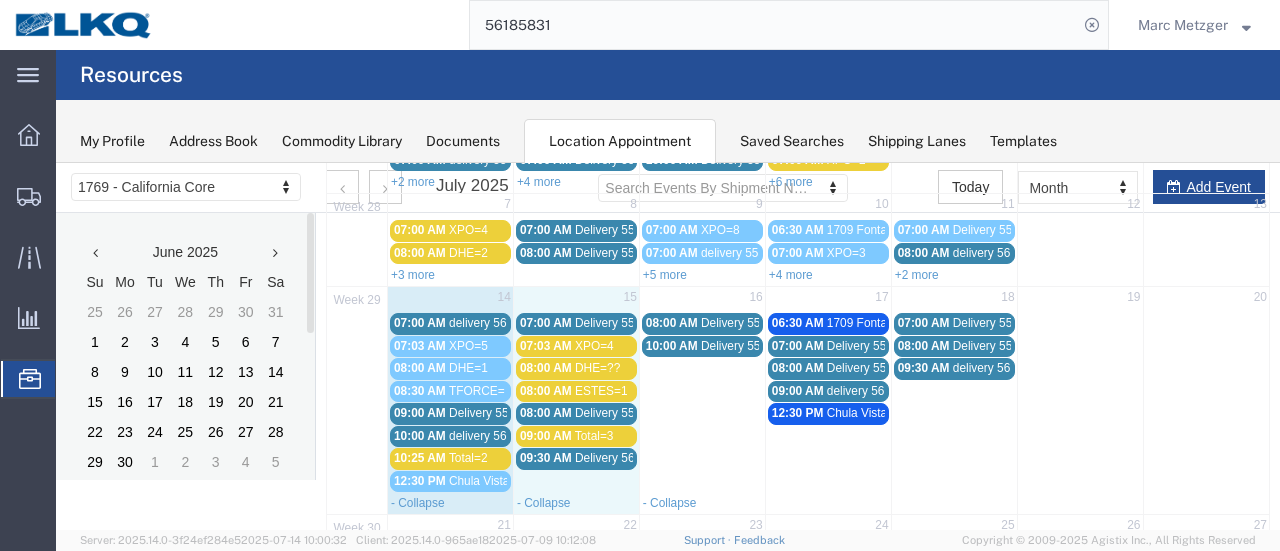 click on "15" at bounding box center [576, 299] 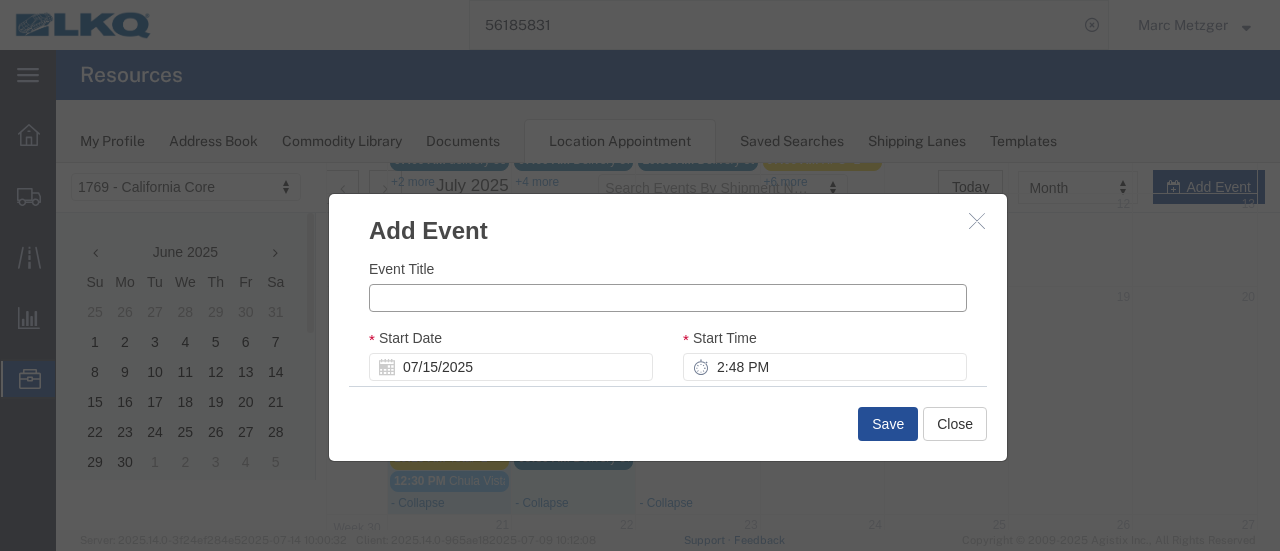 click on "Event Title" at bounding box center [668, 298] 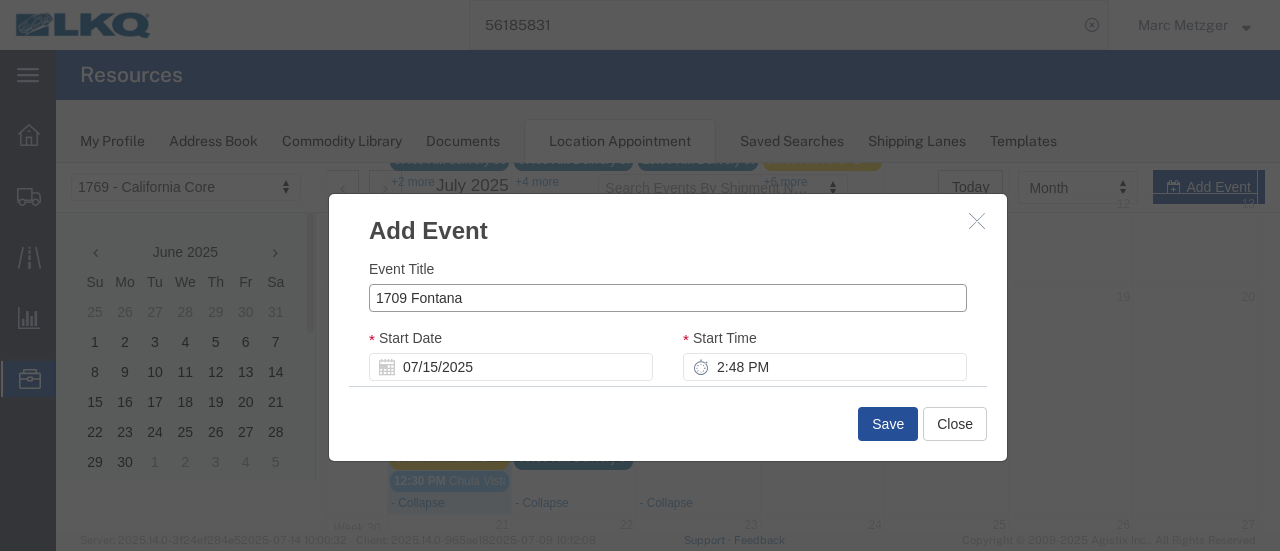 type on "1709 Fontana" 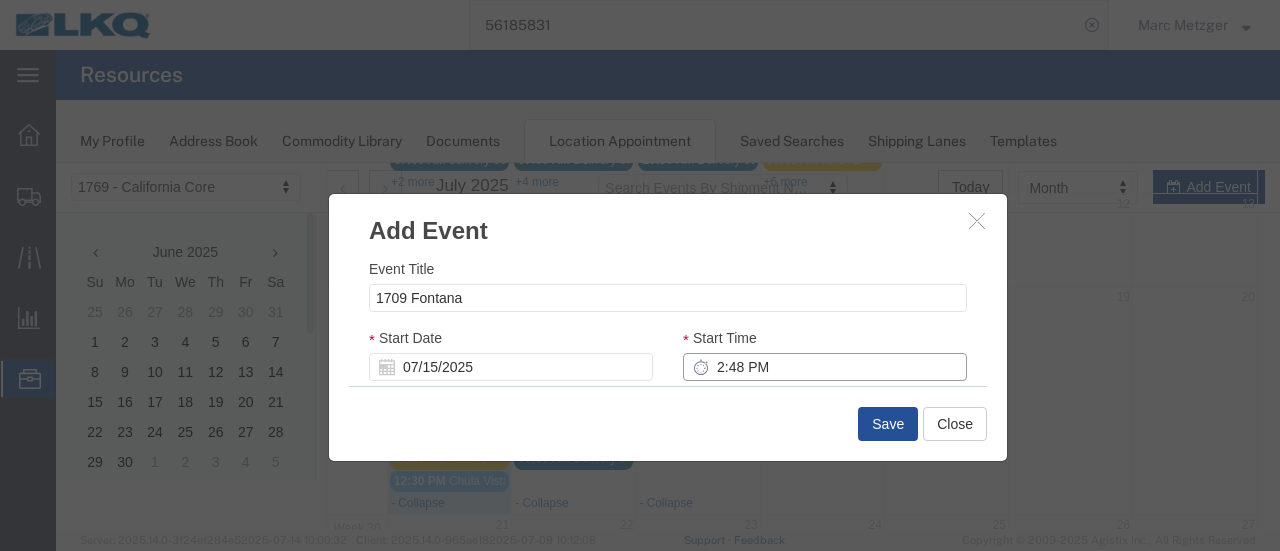 click on "2:48 PM" at bounding box center (825, 367) 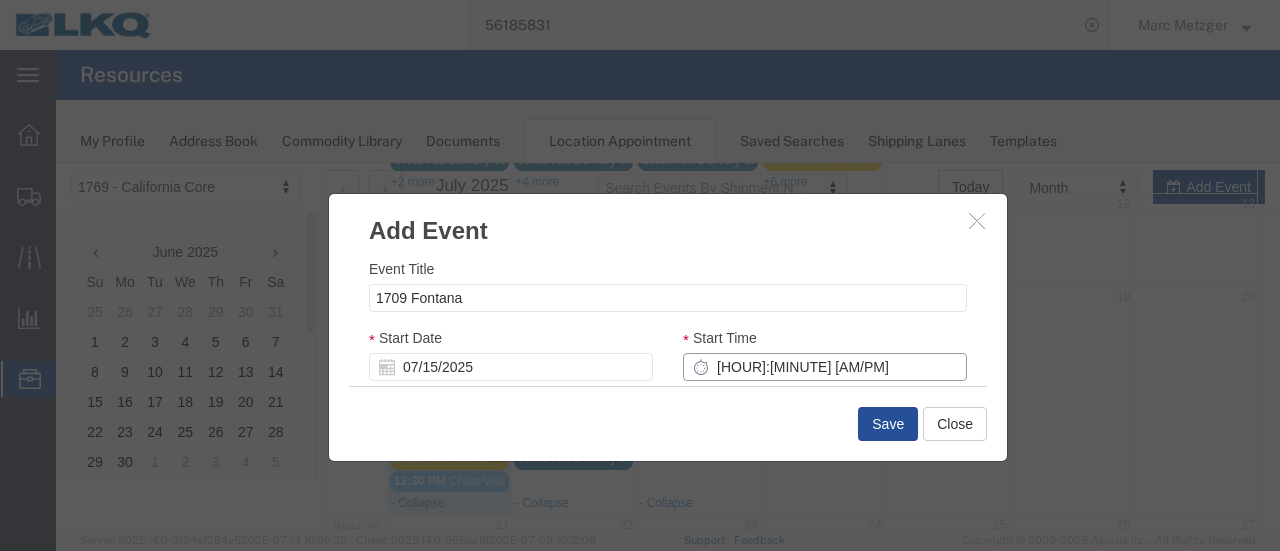 type on "6:48 PM" 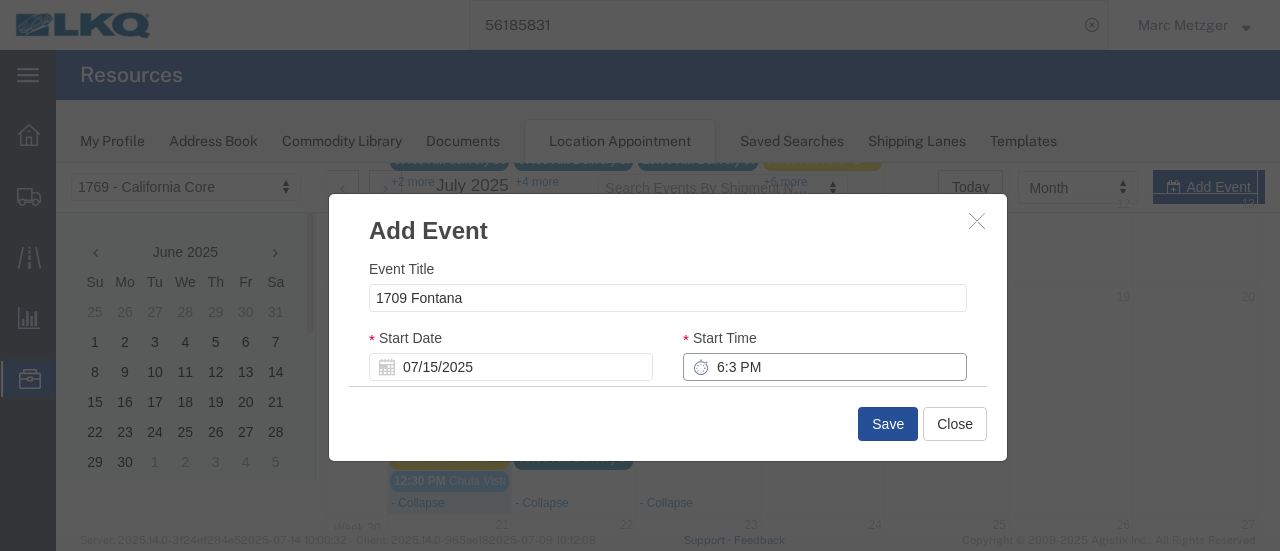 type on "6:30 PM" 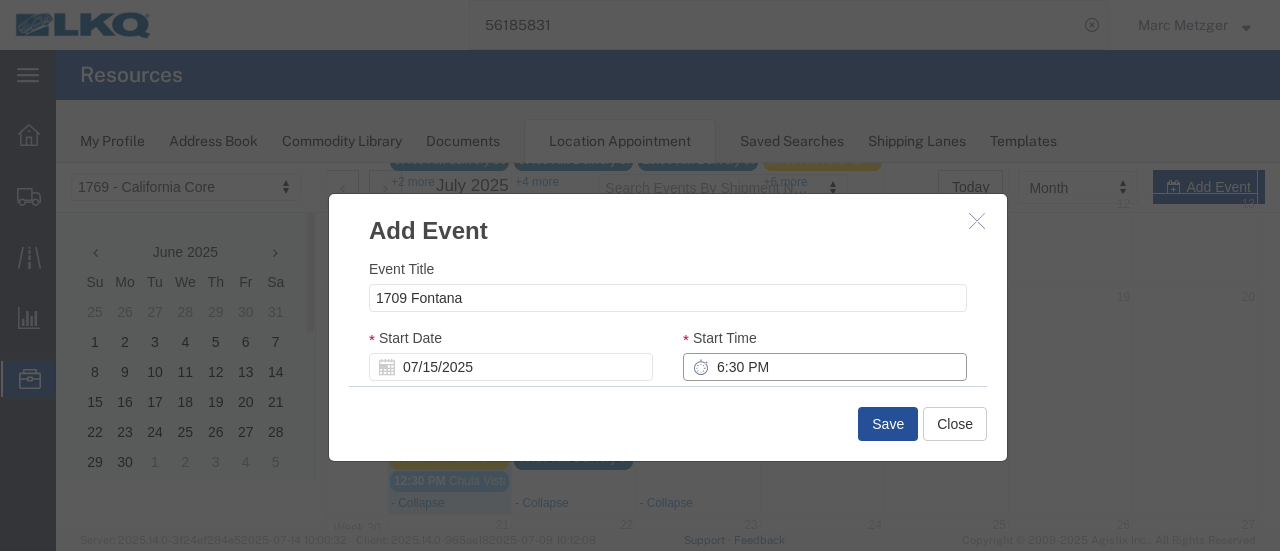 type on "7:30 PM" 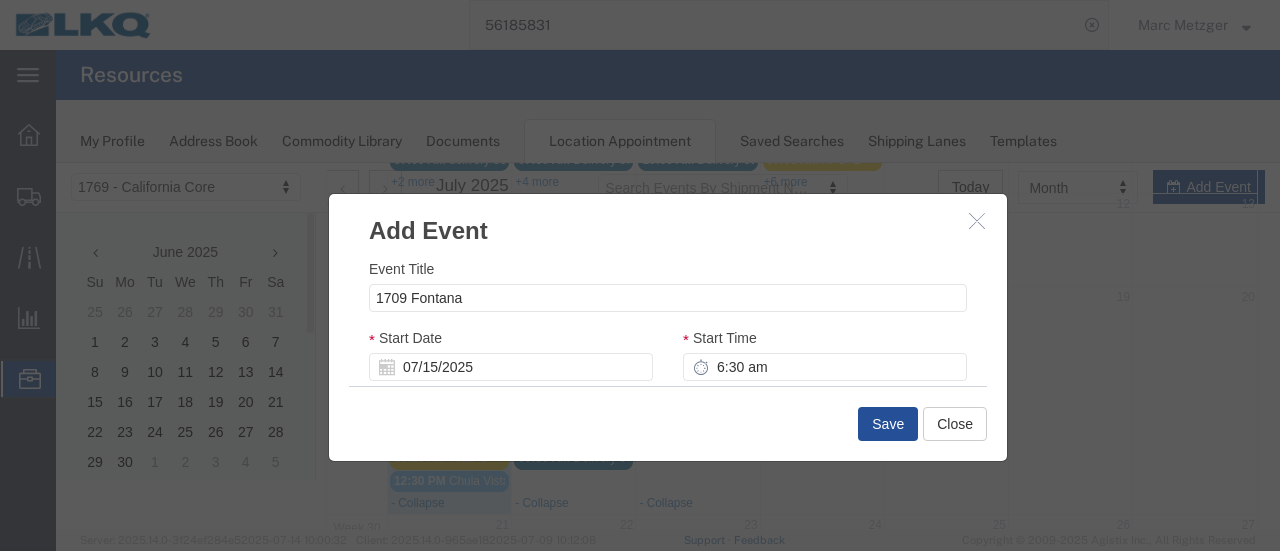 type on "6:30 AM" 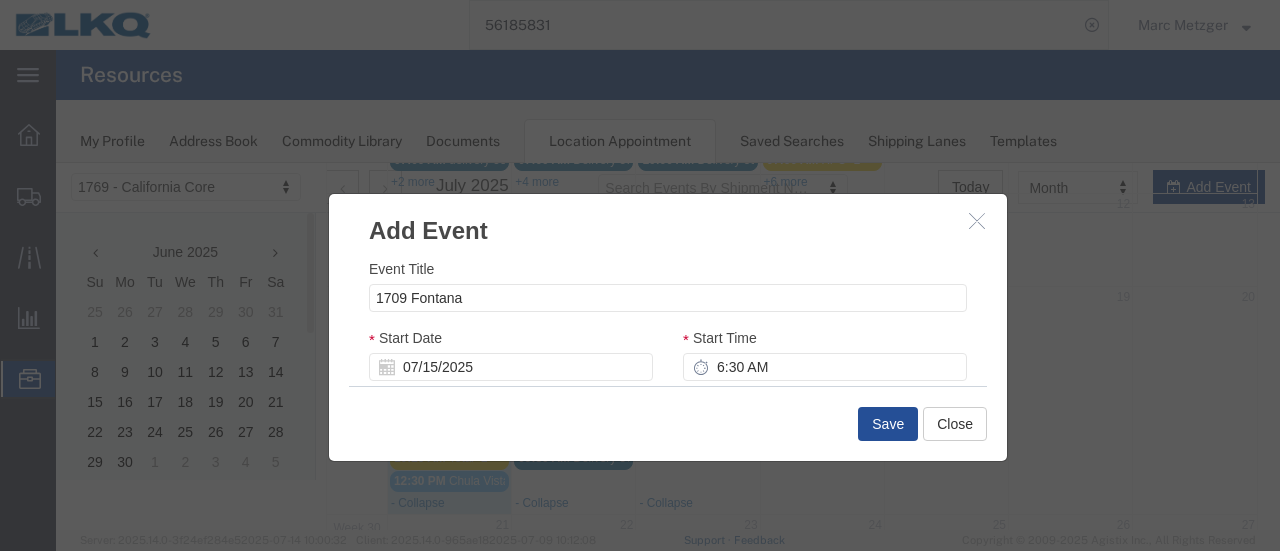 click on "Event Title [NUMBER] [CITY]
Start Date
[DATE]
Start Time
[TIME]
End Date
[DATE]
End Time
[TIME]
Shipment/Tracking Number         Shipment/Tracking Number             Shipment/Tracking Number
Shipment Stop         Shipment Stop             Shipment Stop
Dock Select [NUMBER] - [NAME]
Select Label           Select Label             Select Label                     [CITY] Cages and Pallets Billed Delivered FCFS LKQ LTL Late/Received M/M MISSED APPOINTMENT OVERLAPED  Outbound Loads Preset LTL's Reschedule  Scaled in Special Core load Third Party Transfer YEARLY W2W Inventory late
Description" at bounding box center (668, 502) 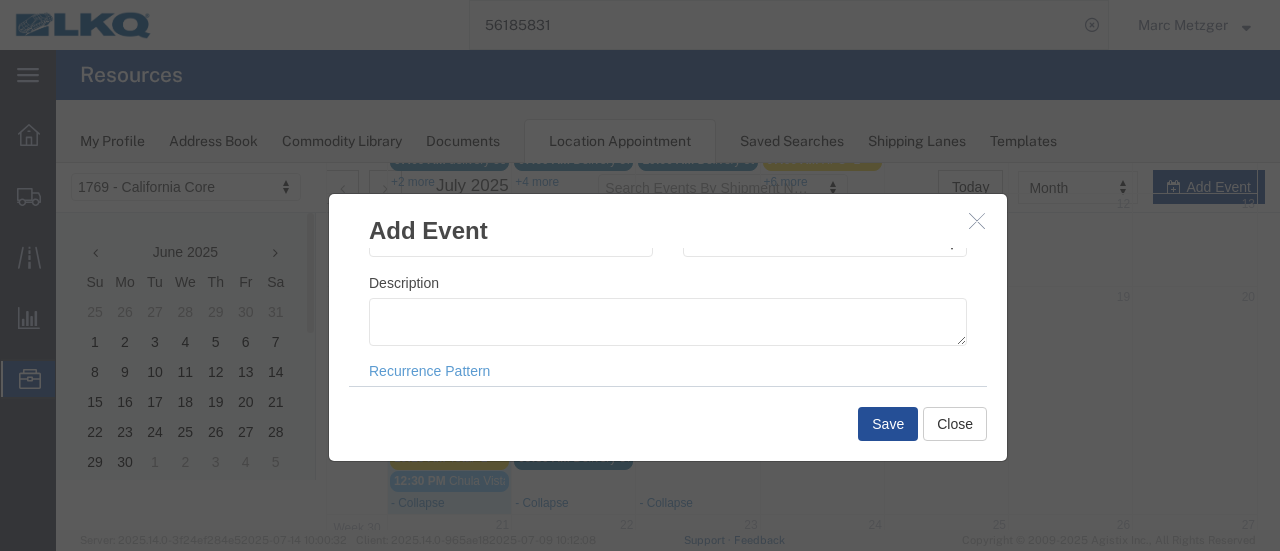 scroll, scrollTop: 300, scrollLeft: 0, axis: vertical 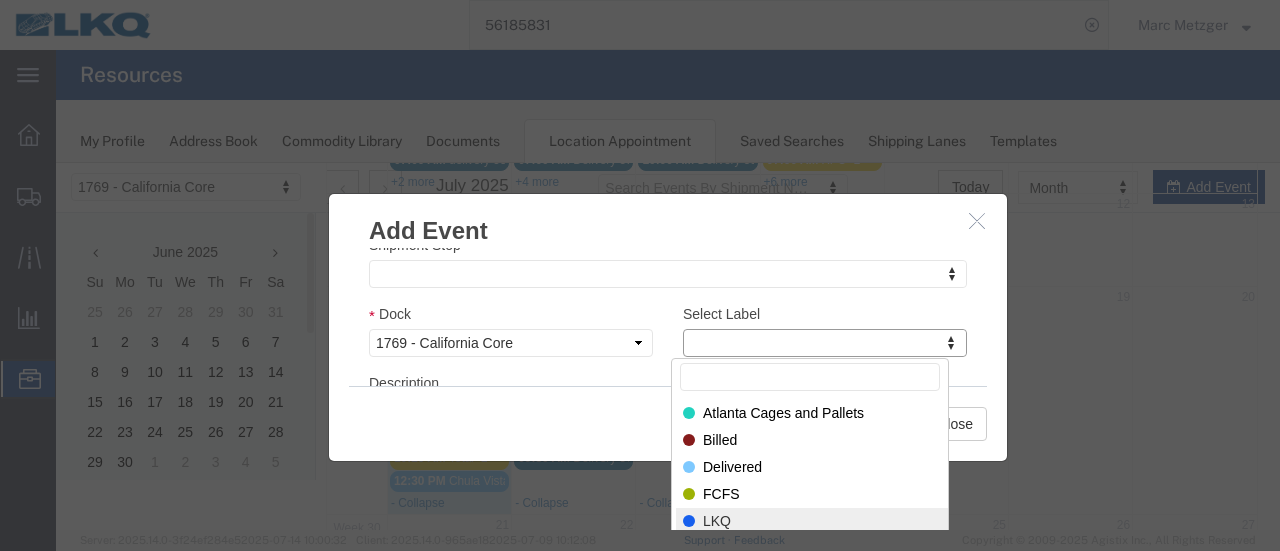 select on "22" 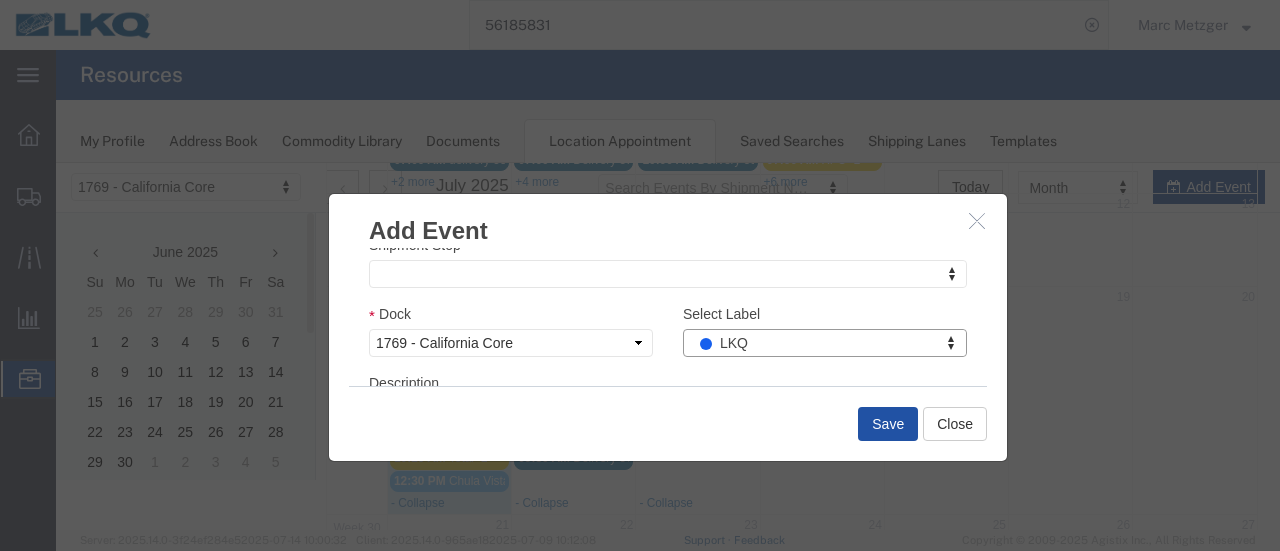 click on "Save" at bounding box center [888, 424] 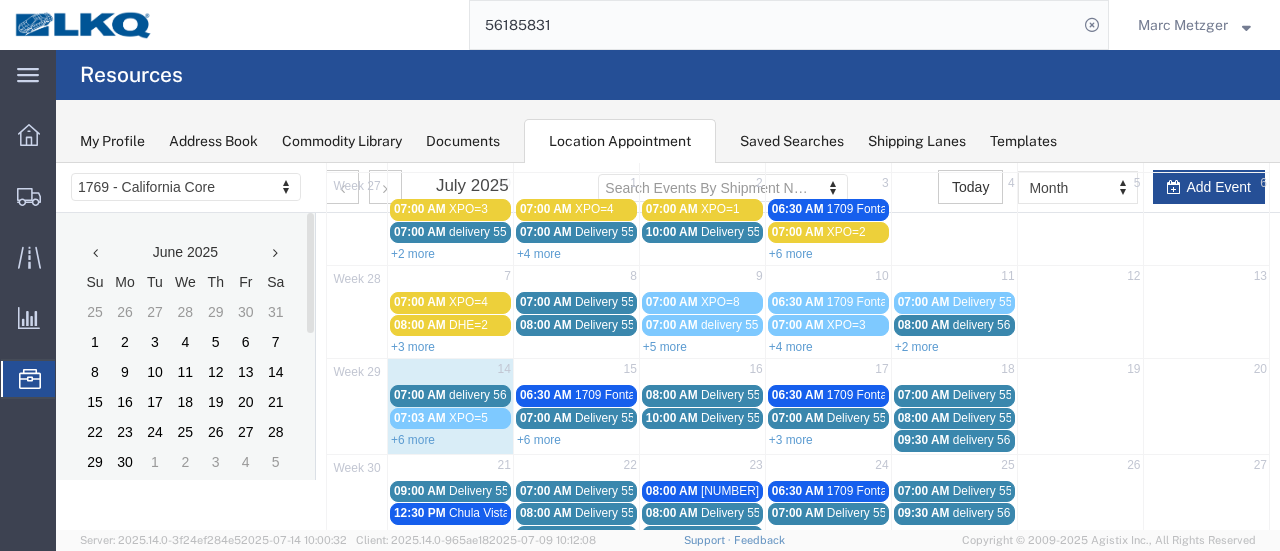 scroll, scrollTop: 228, scrollLeft: 0, axis: vertical 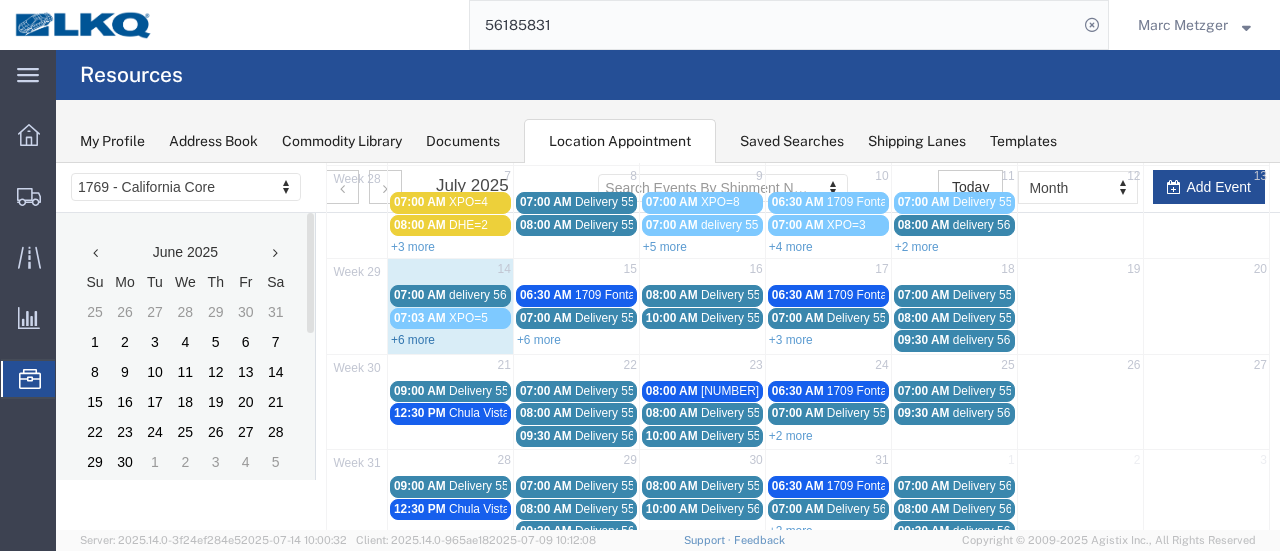 click on "+6 more" at bounding box center (413, 340) 